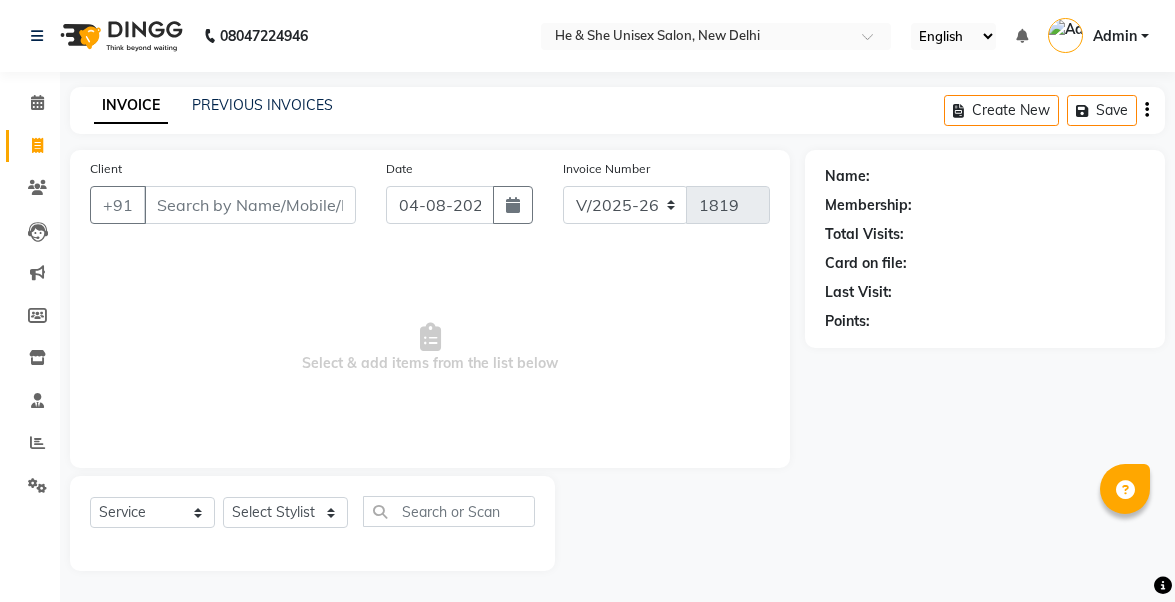 select on "4745" 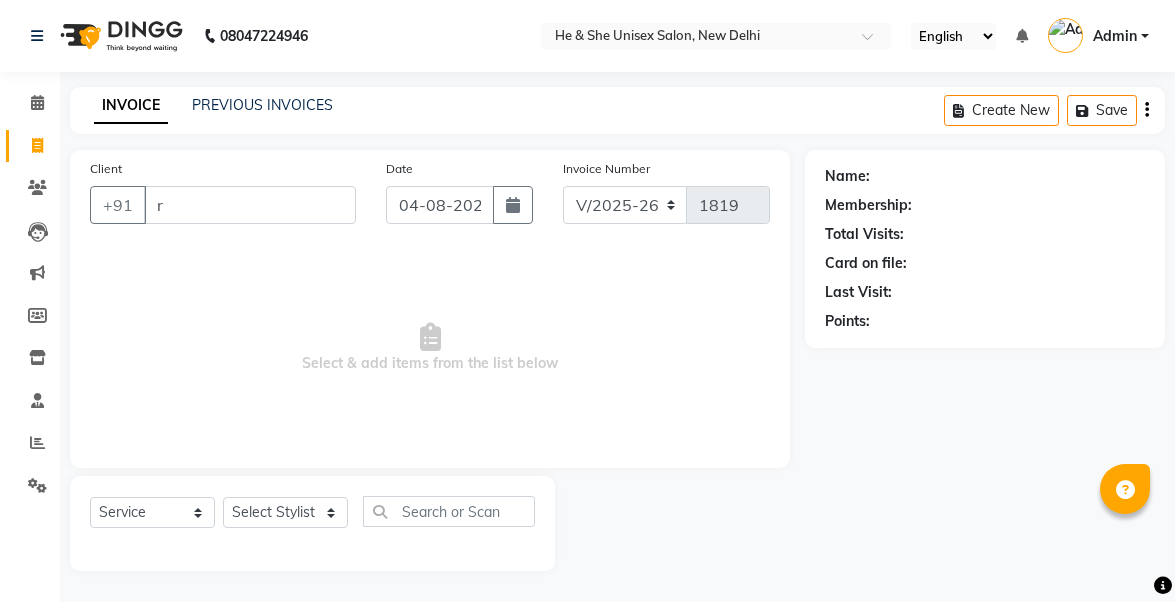 scroll, scrollTop: 0, scrollLeft: 0, axis: both 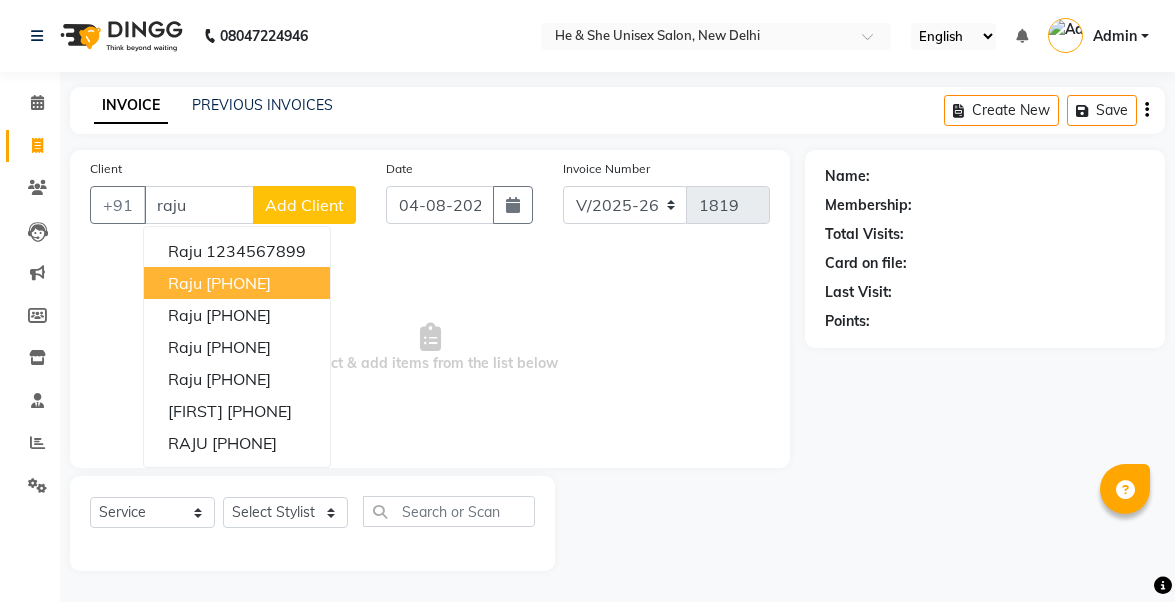 click on "raju" at bounding box center [185, 283] 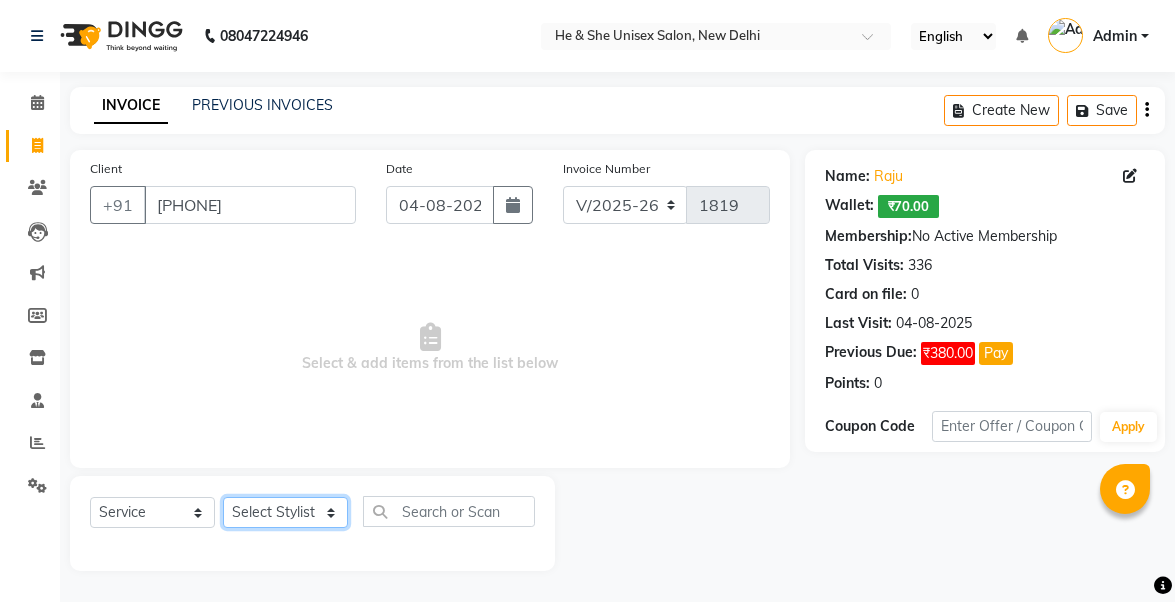click on "Select Stylist [PERSON] [PERSON] [PERSON] [PERSON] [PERSON] [PERSON] [PERSON] [PERSON] [PERSON] [PERSON]" 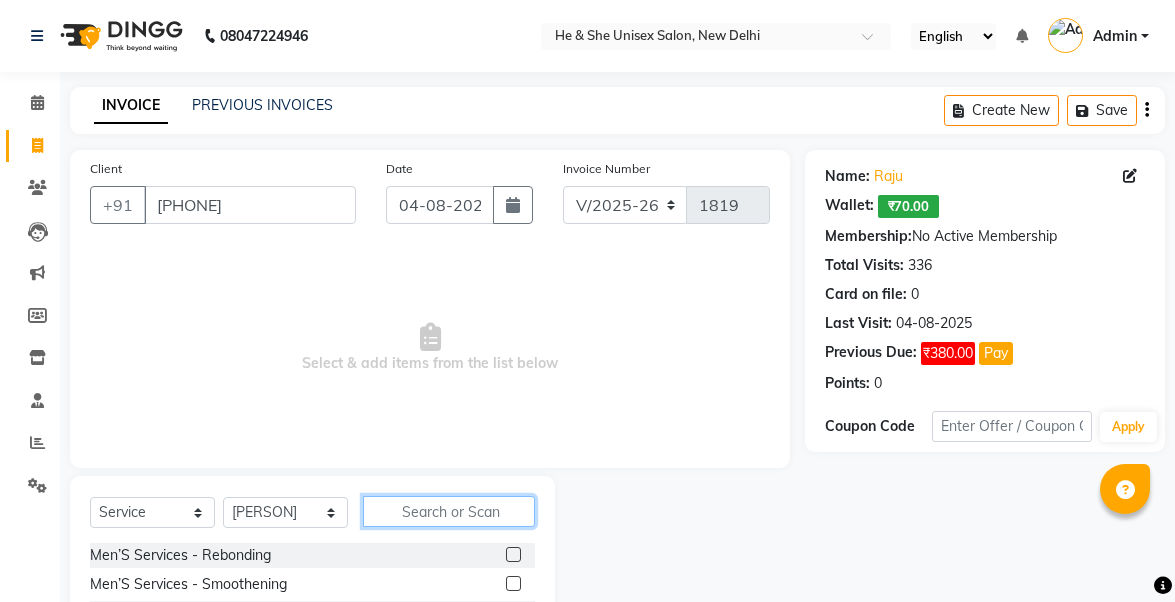 click 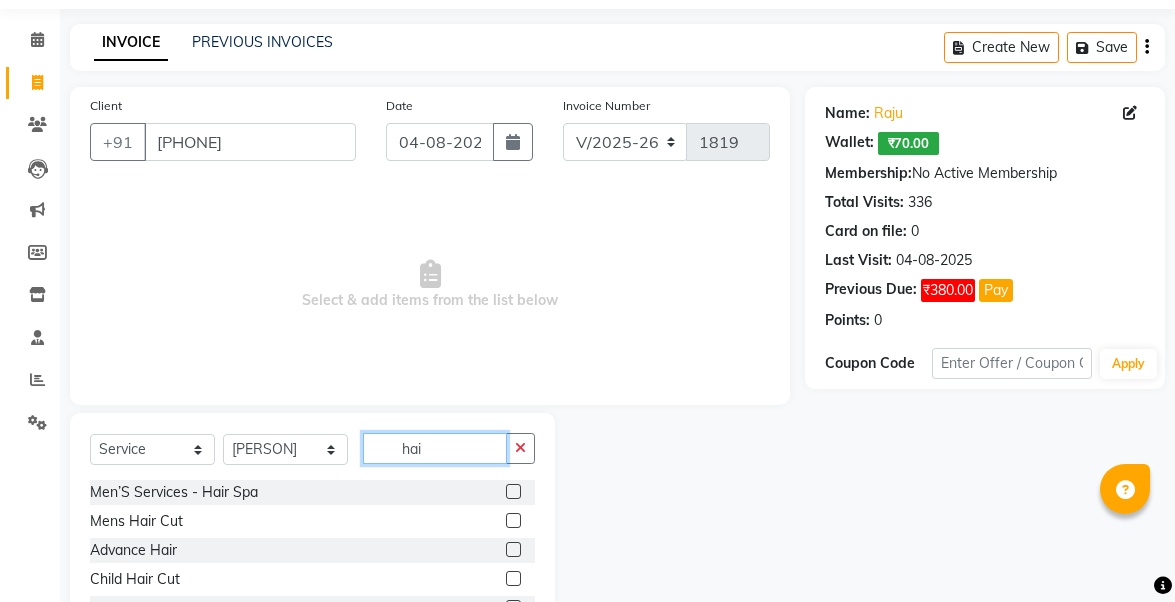 scroll, scrollTop: 80, scrollLeft: 0, axis: vertical 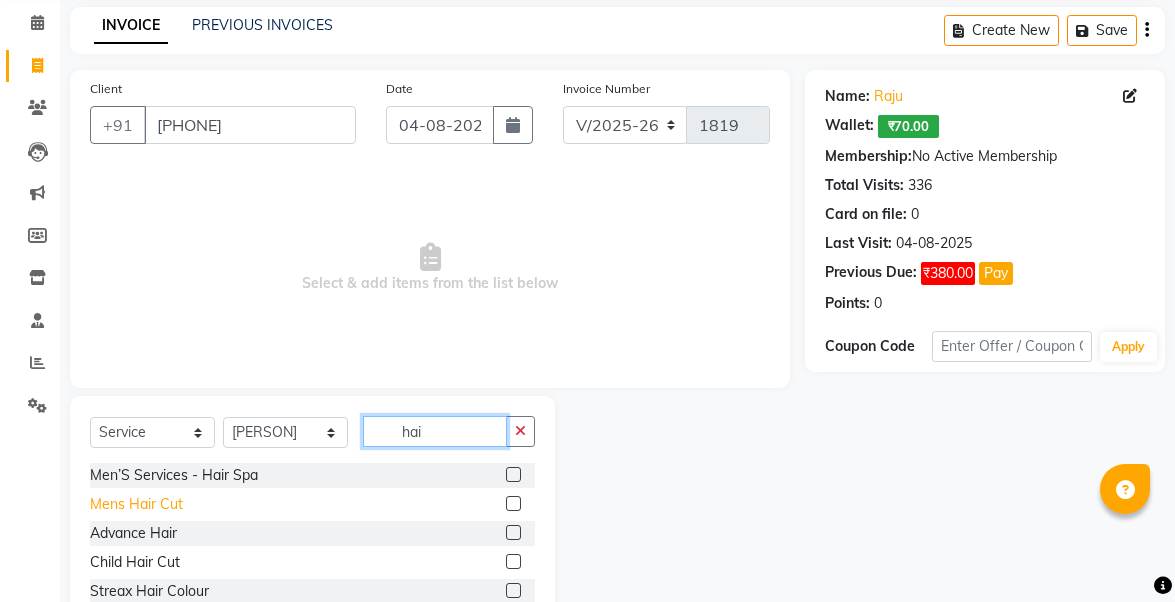 type on "hai" 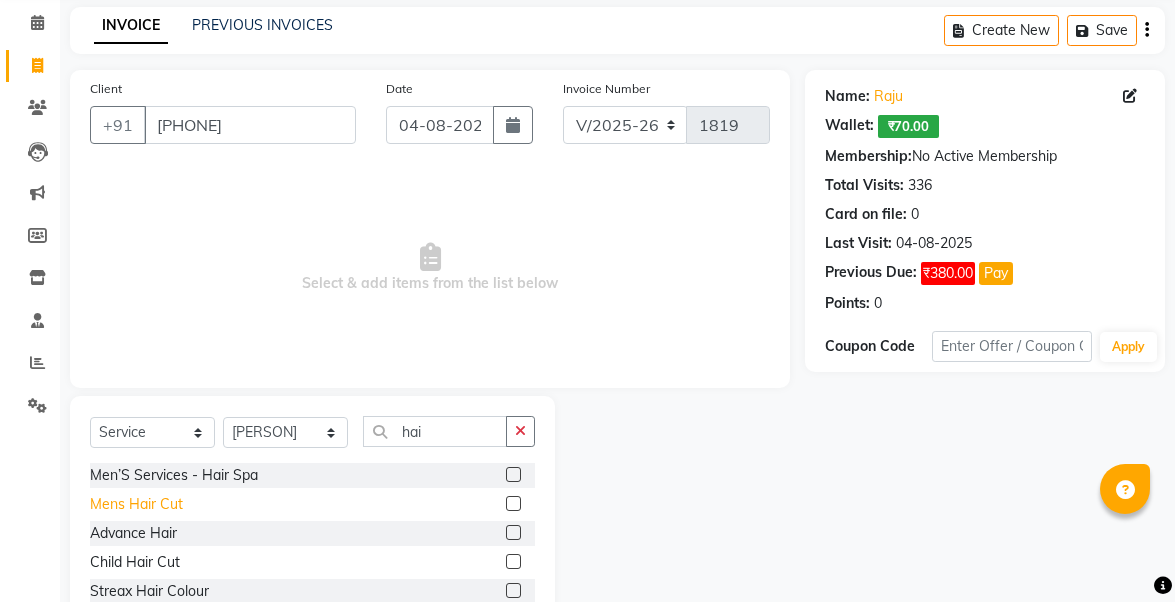 click on "Mens Hair Cut" 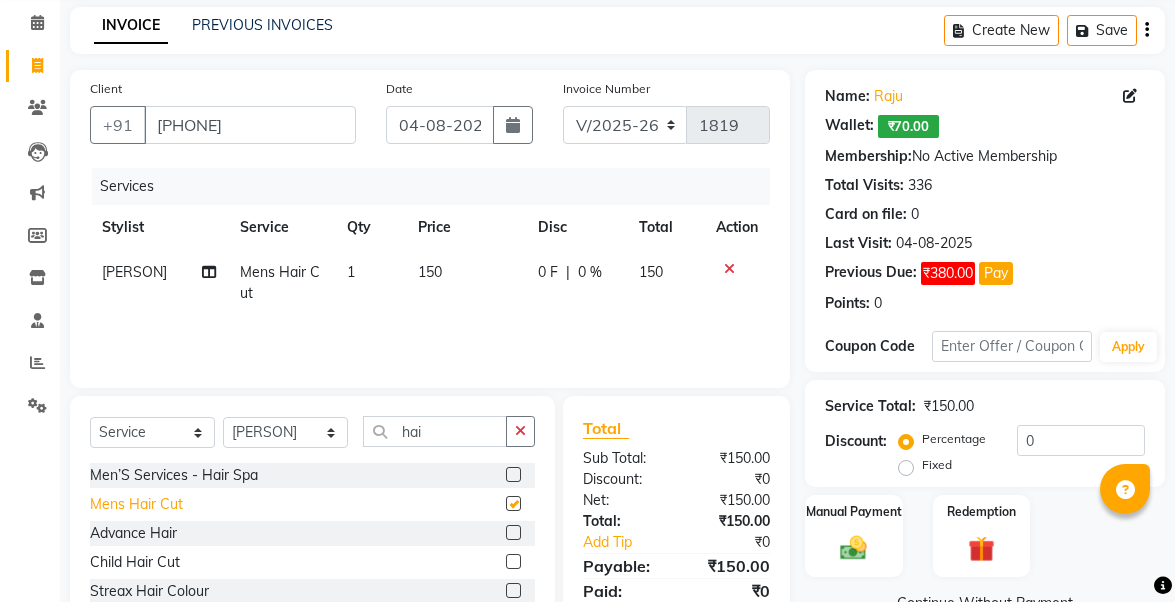 checkbox on "false" 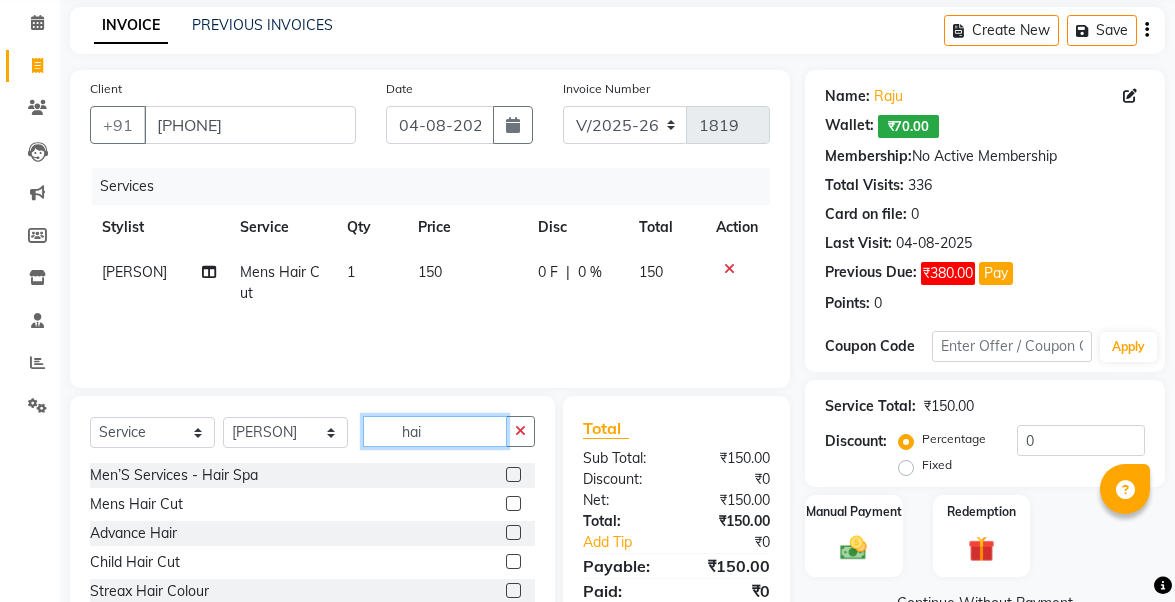 click on "hai" 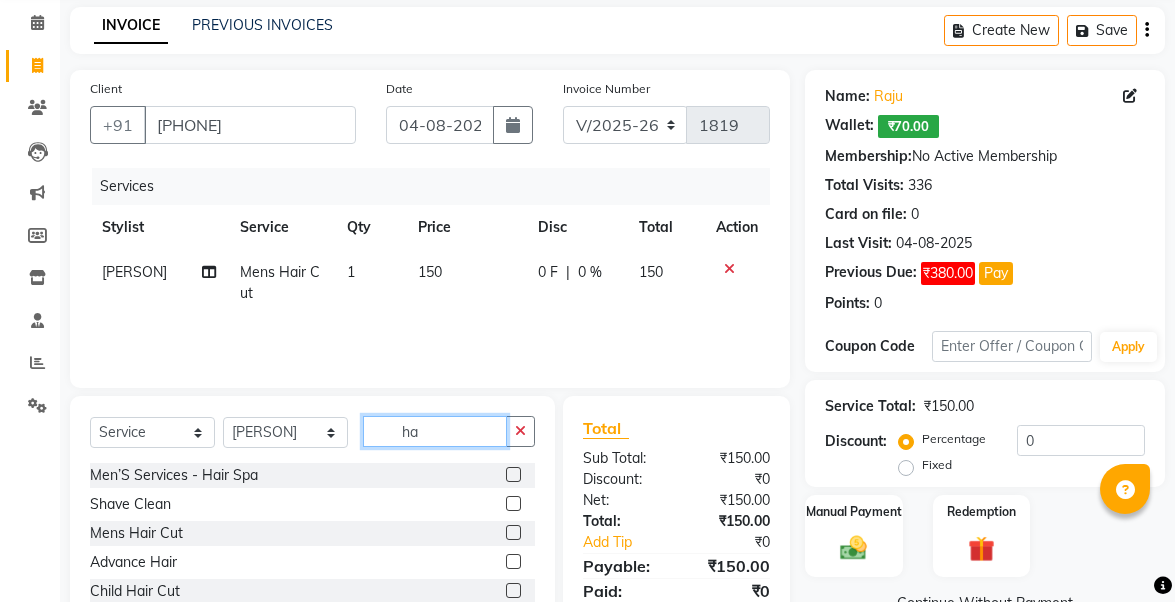 type on "h" 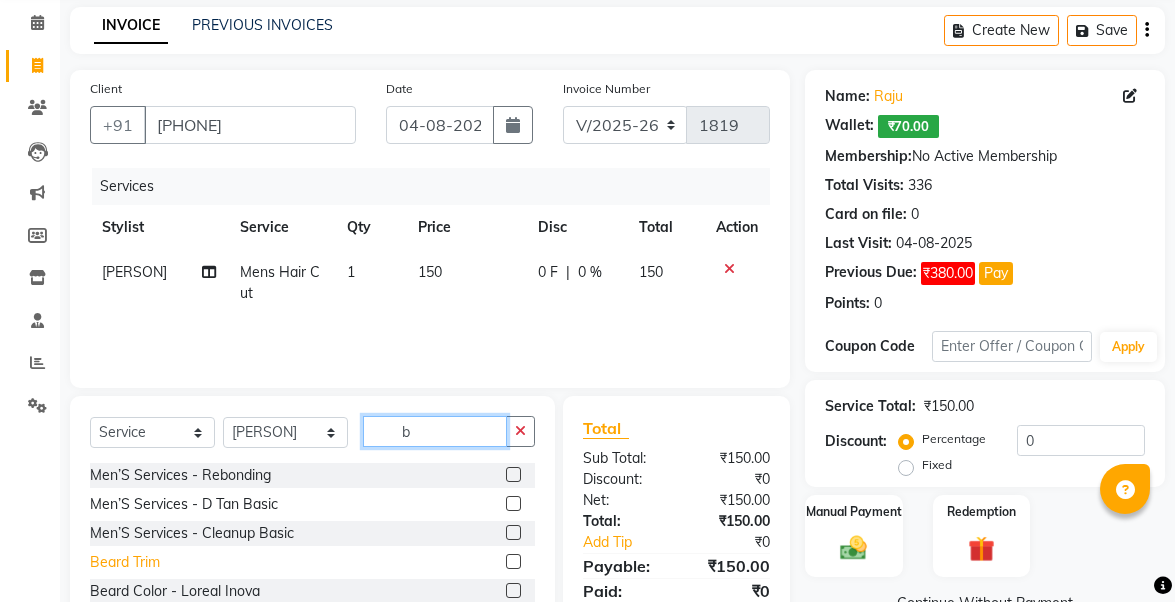type on "b" 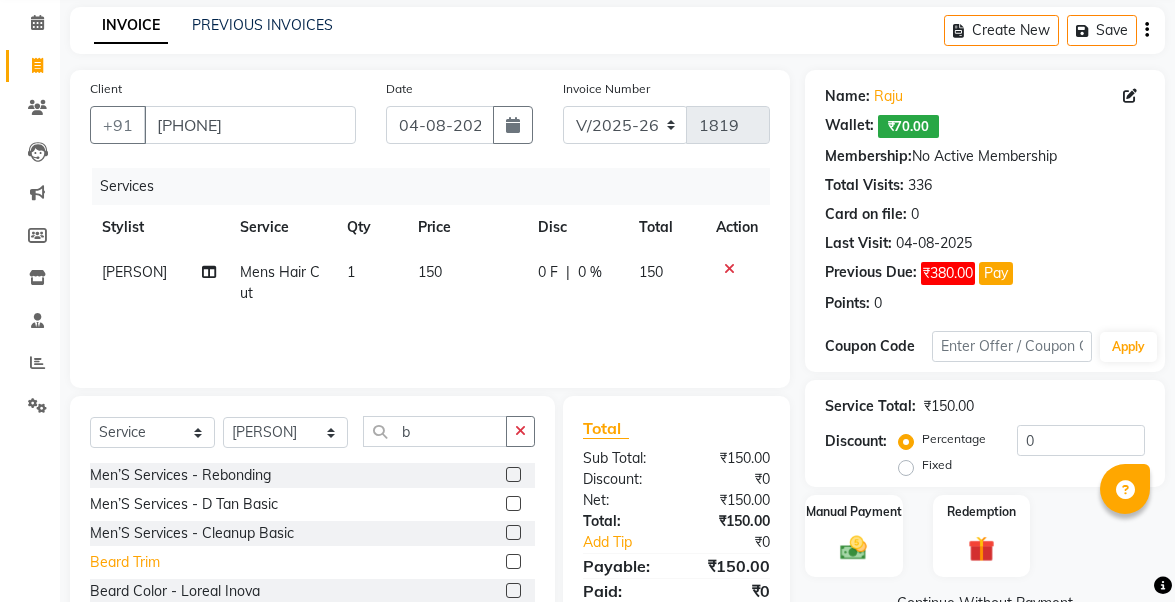 click on "Beard Trim" 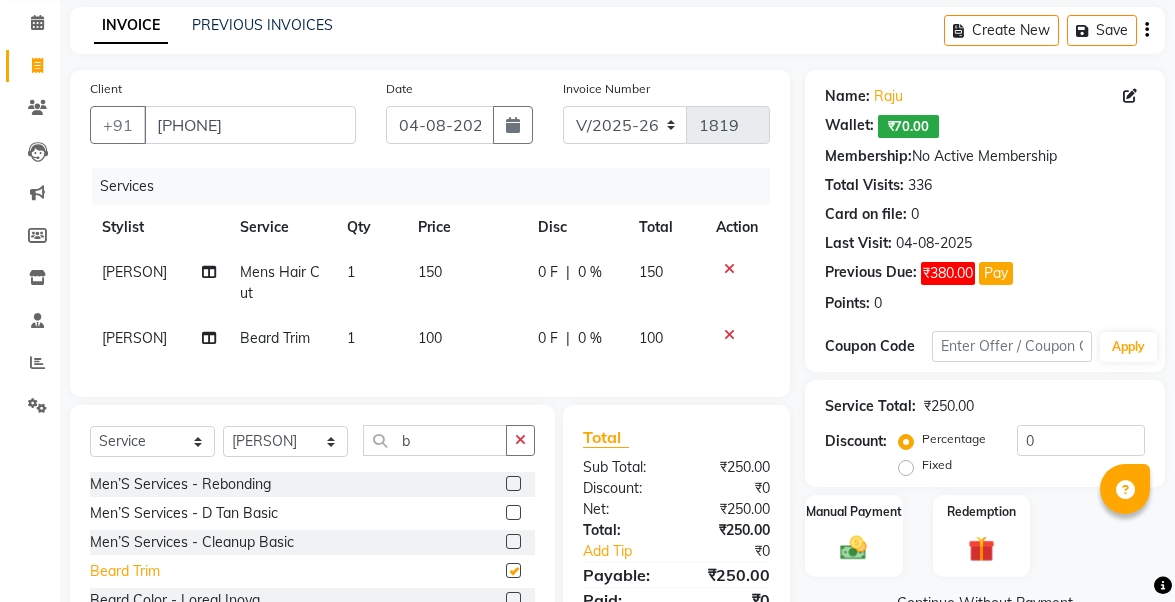 checkbox on "false" 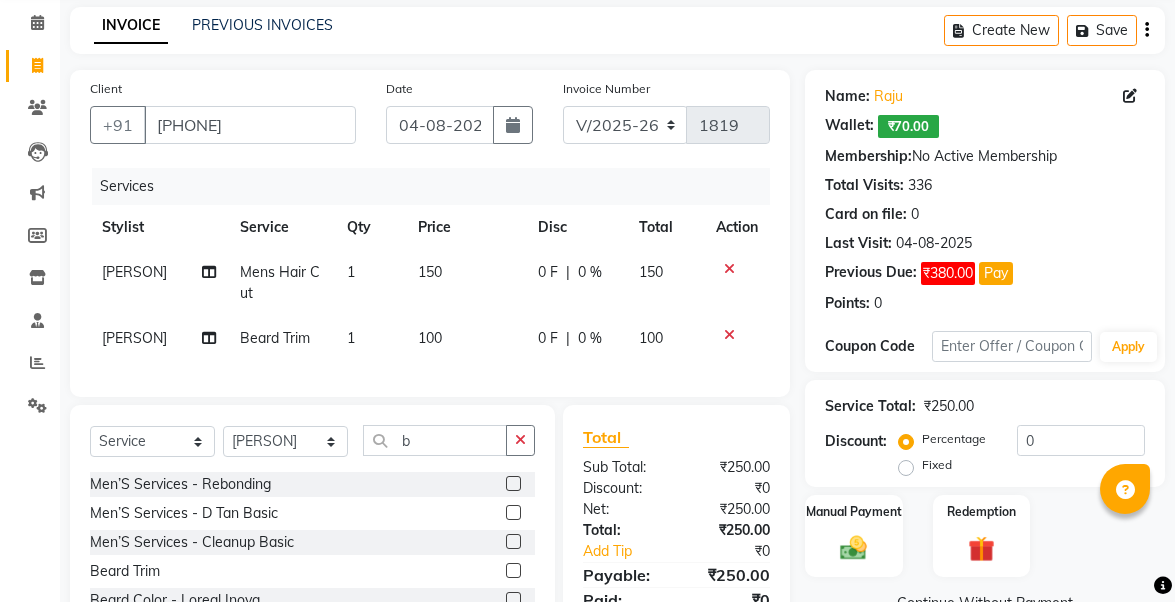click on "100" 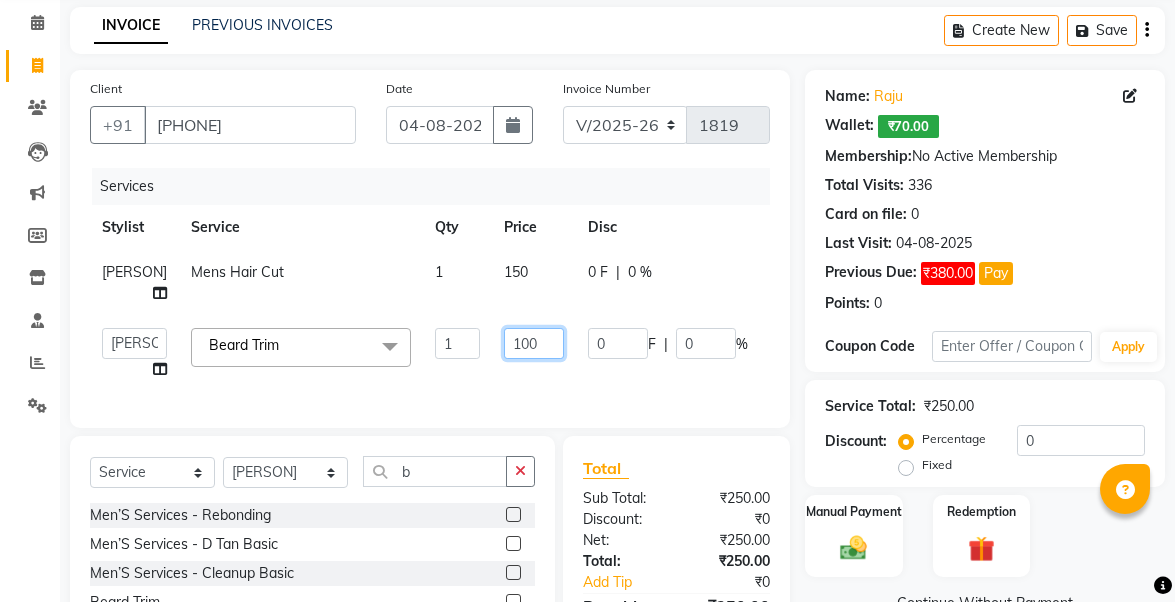 click on "100" 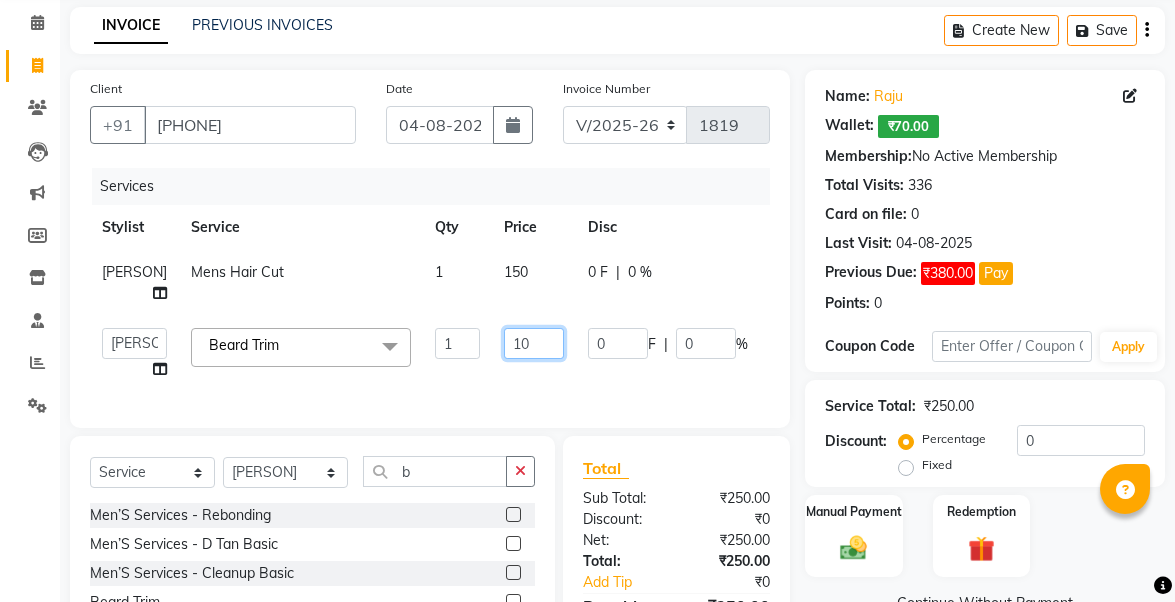 type on "1" 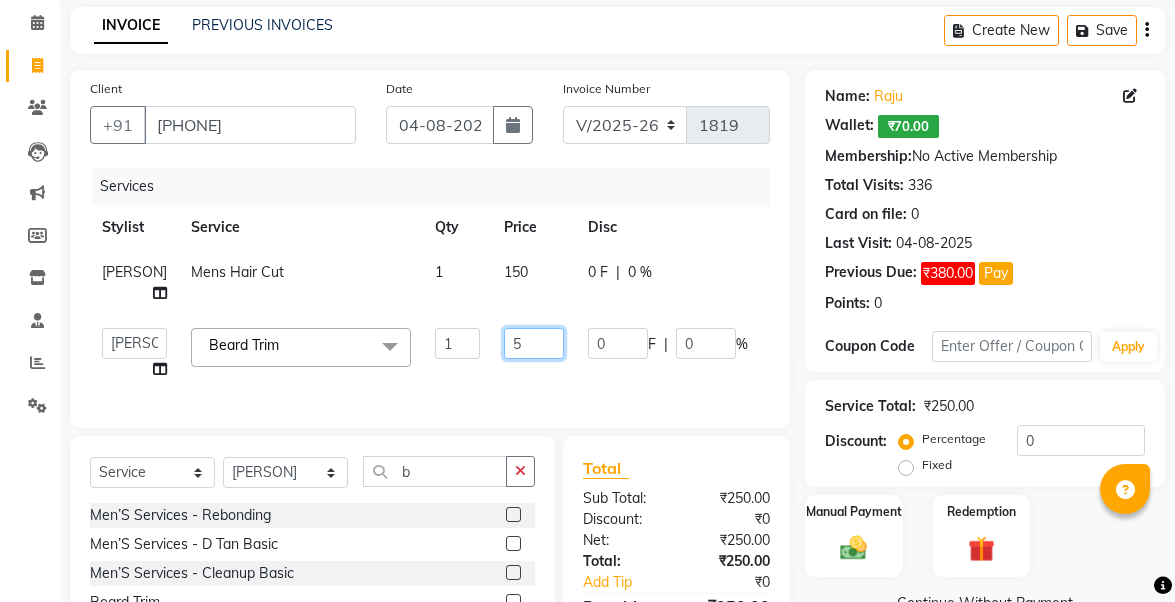 type on "50" 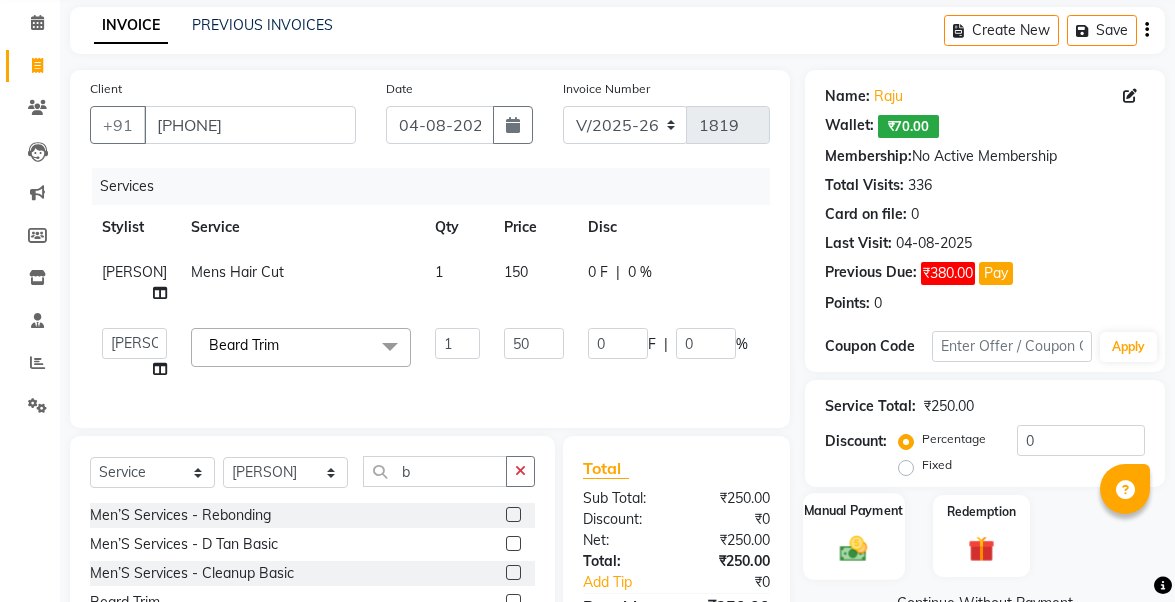 click on "Manual Payment" 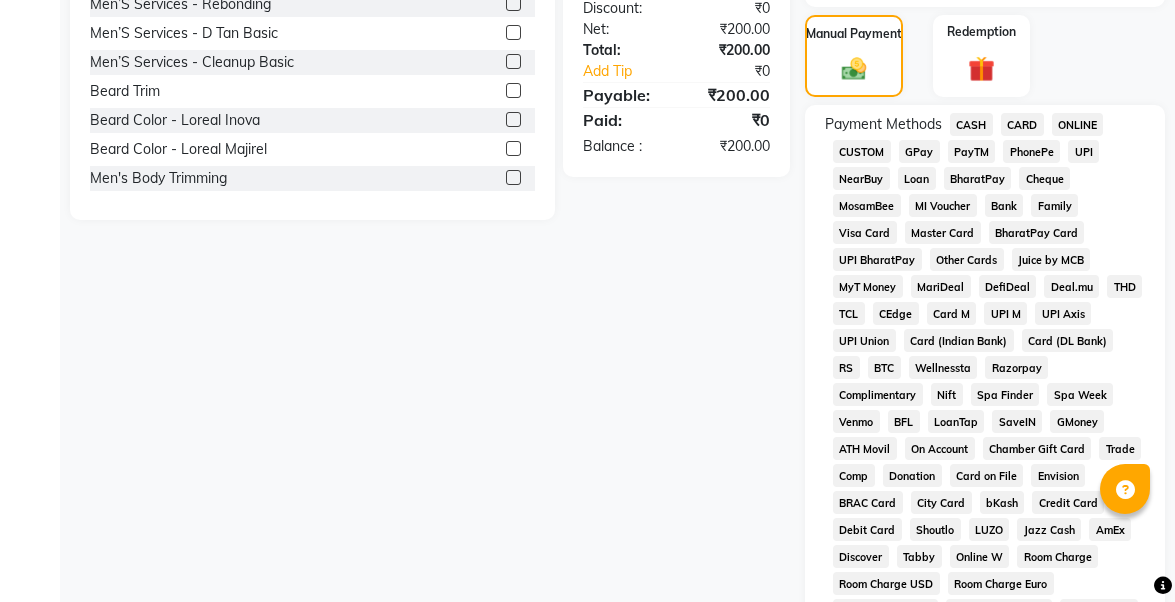 scroll, scrollTop: 563, scrollLeft: 0, axis: vertical 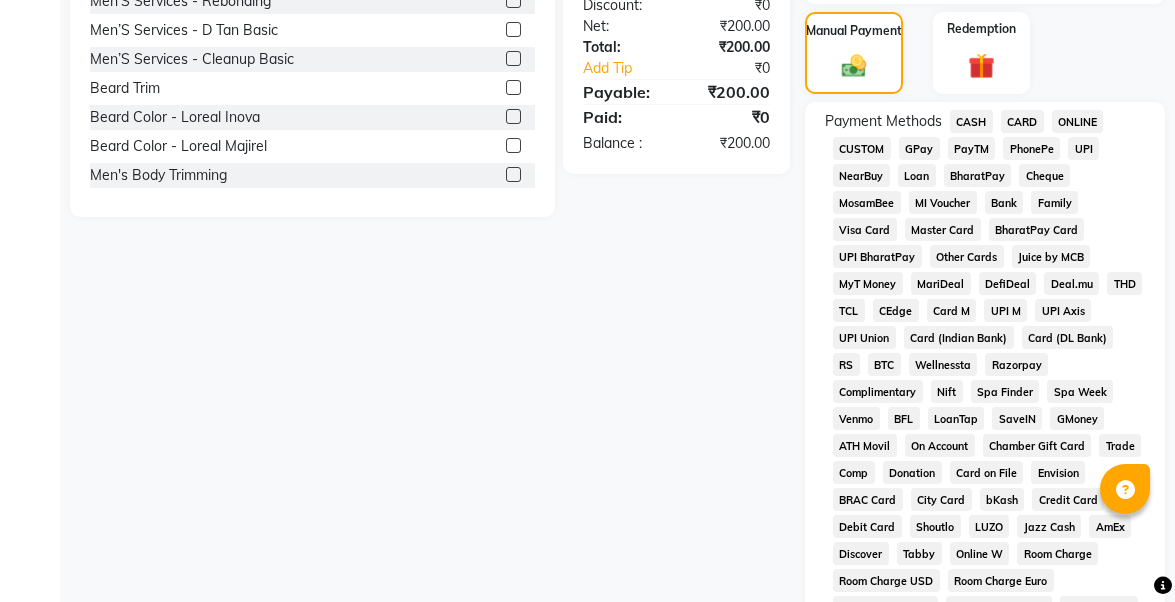 click on "CASH" 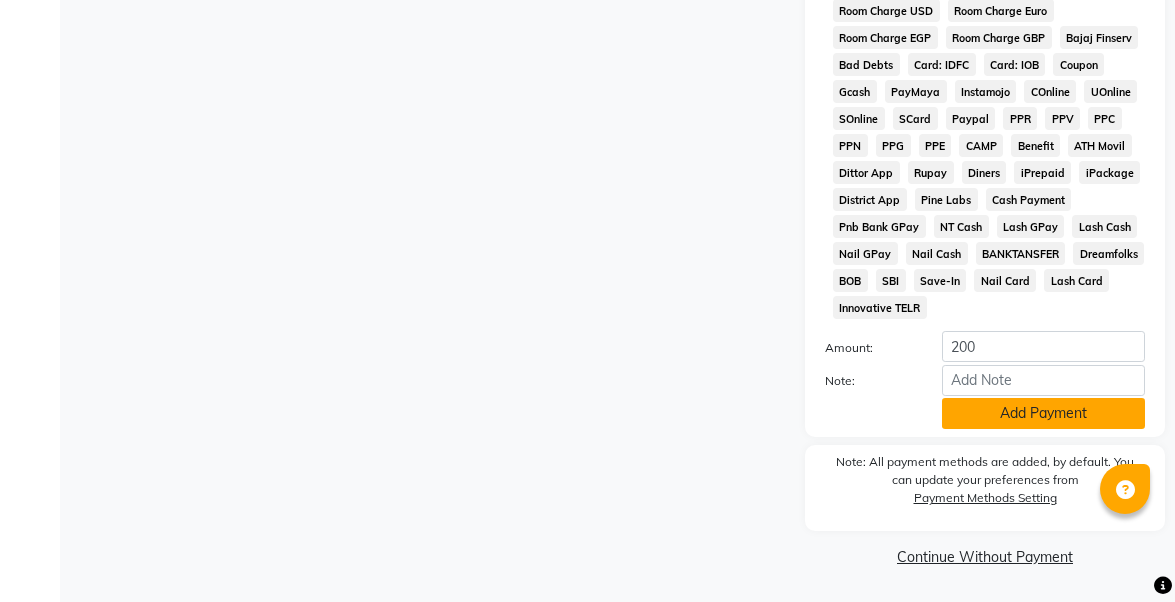 click on "Add Payment" 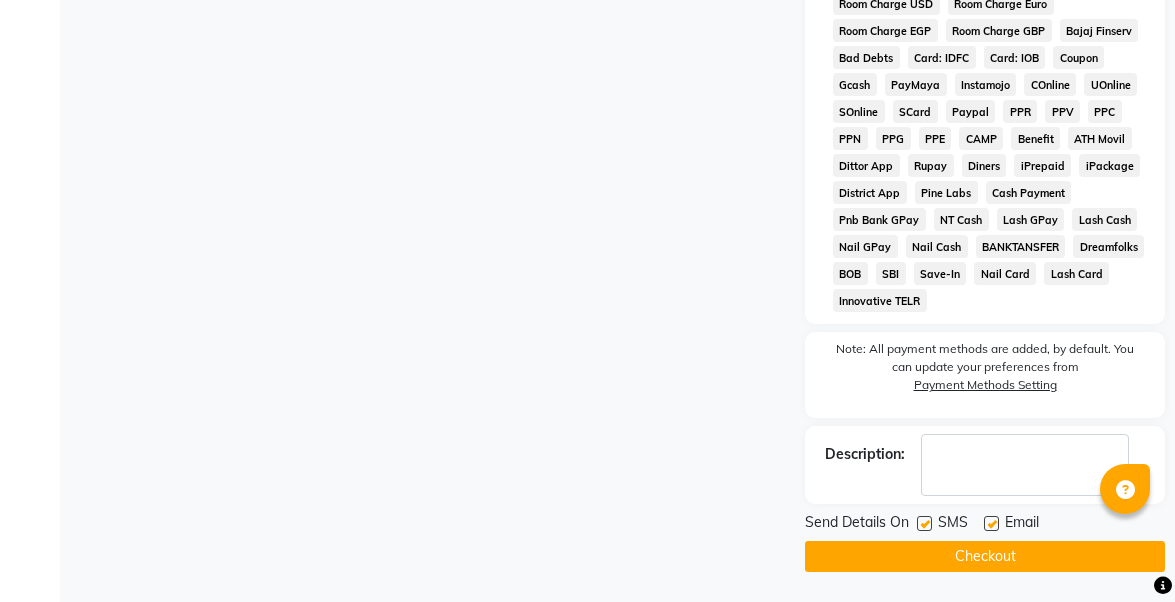 scroll, scrollTop: 1170, scrollLeft: 0, axis: vertical 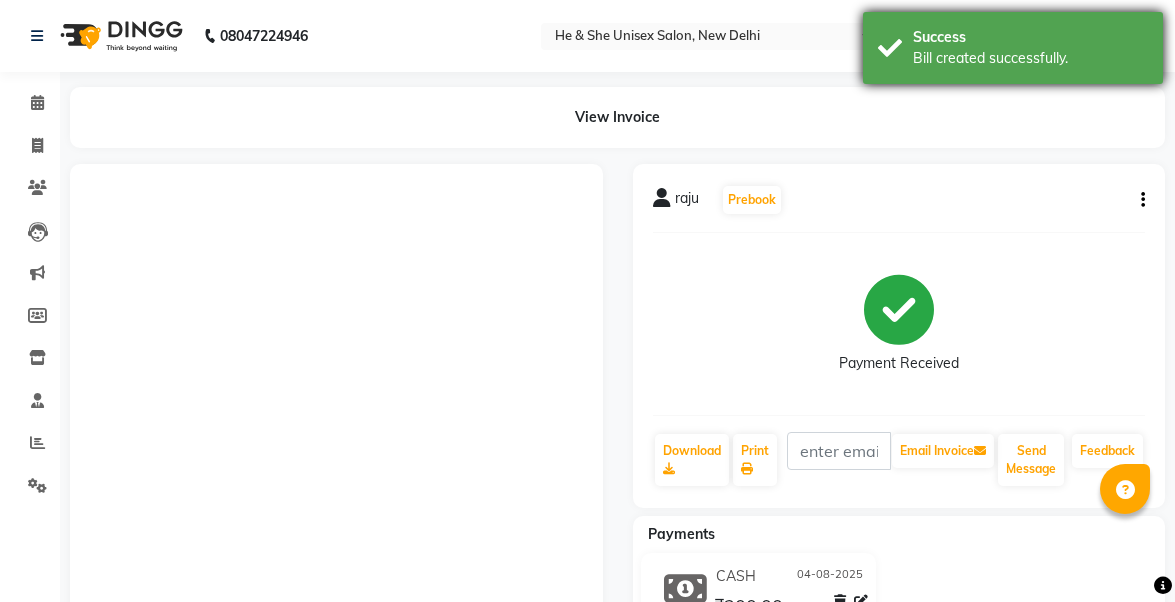 click on "Bill created successfully." at bounding box center [1030, 58] 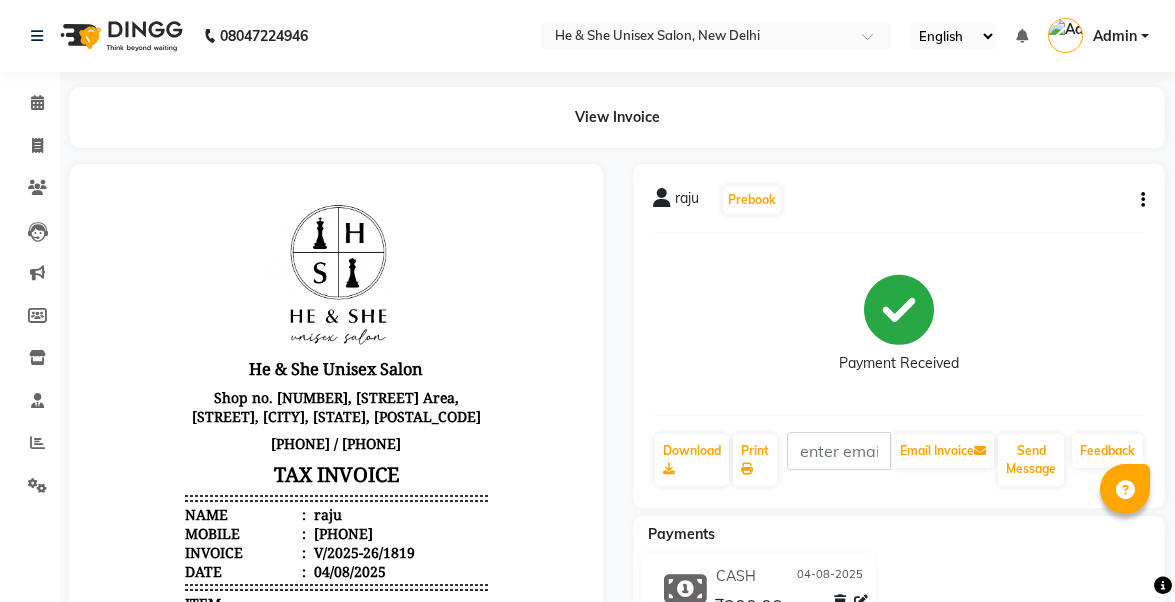 scroll, scrollTop: 0, scrollLeft: 0, axis: both 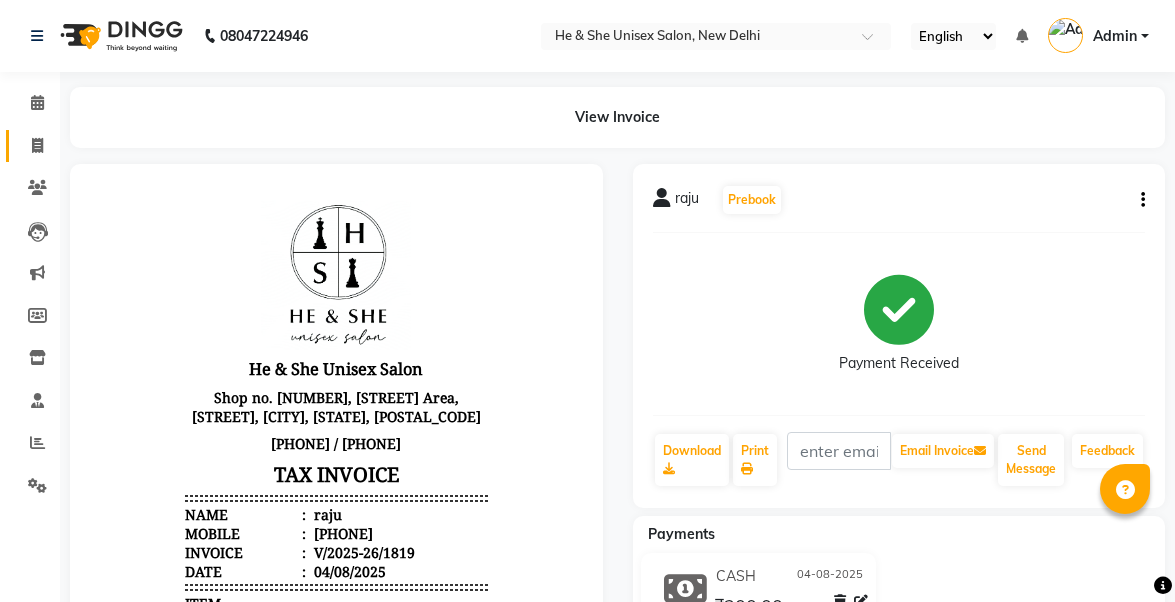 click on "Invoice" 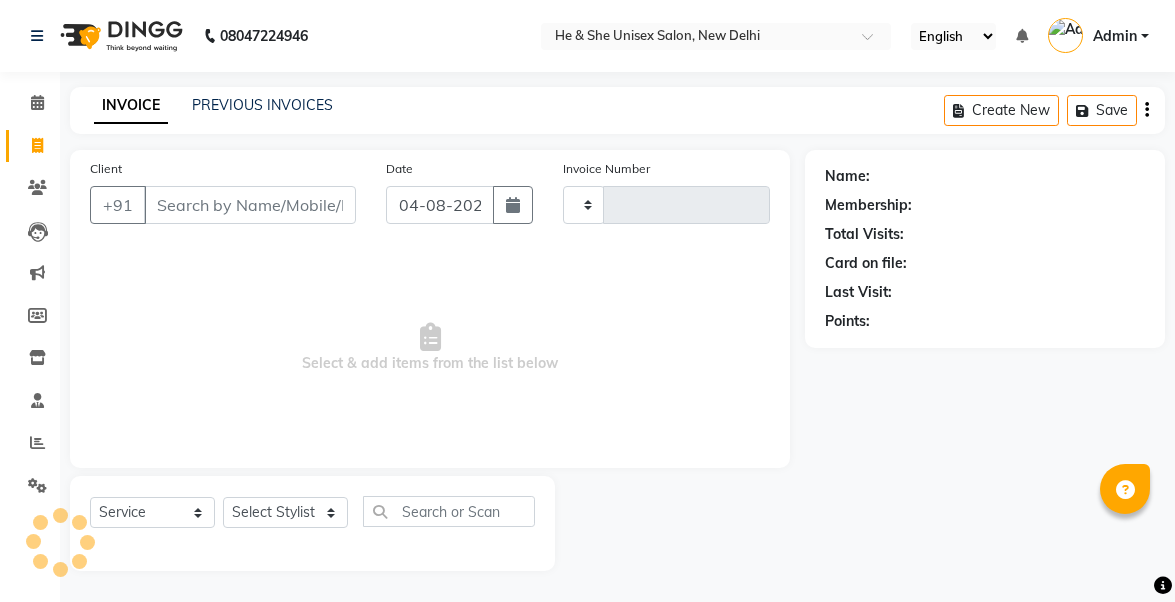 scroll, scrollTop: 27, scrollLeft: 0, axis: vertical 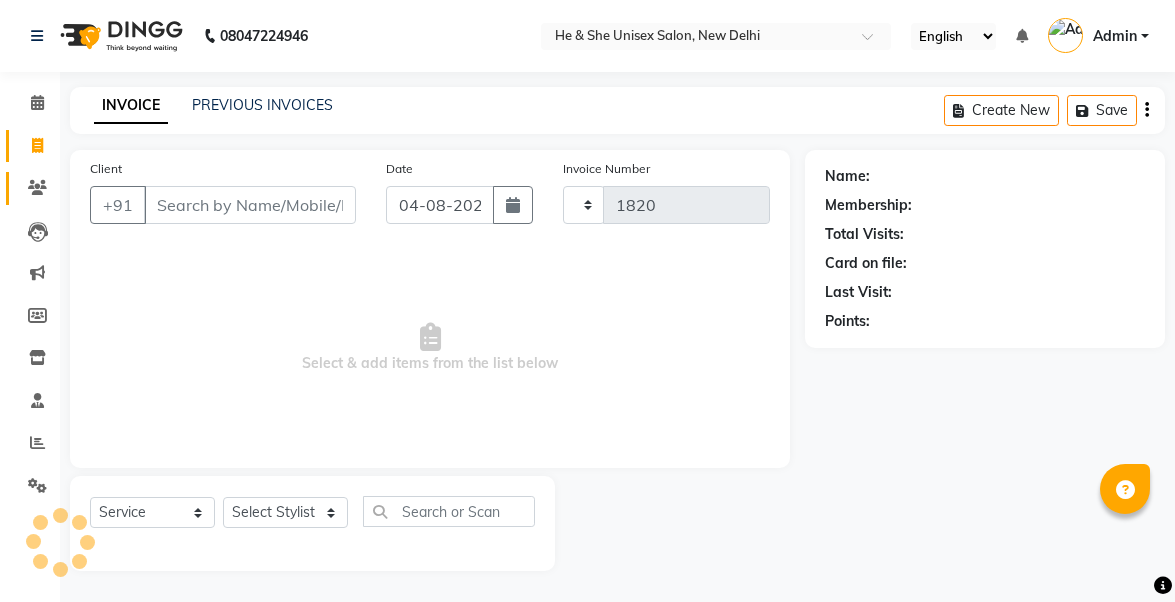 select on "4745" 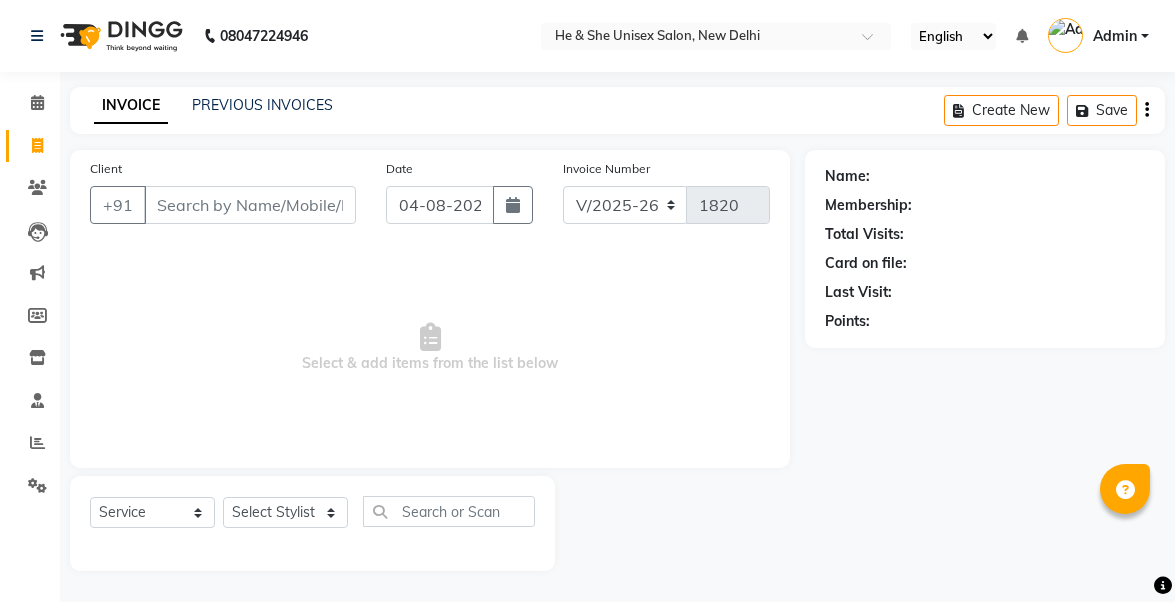 click on "Client" at bounding box center (250, 205) 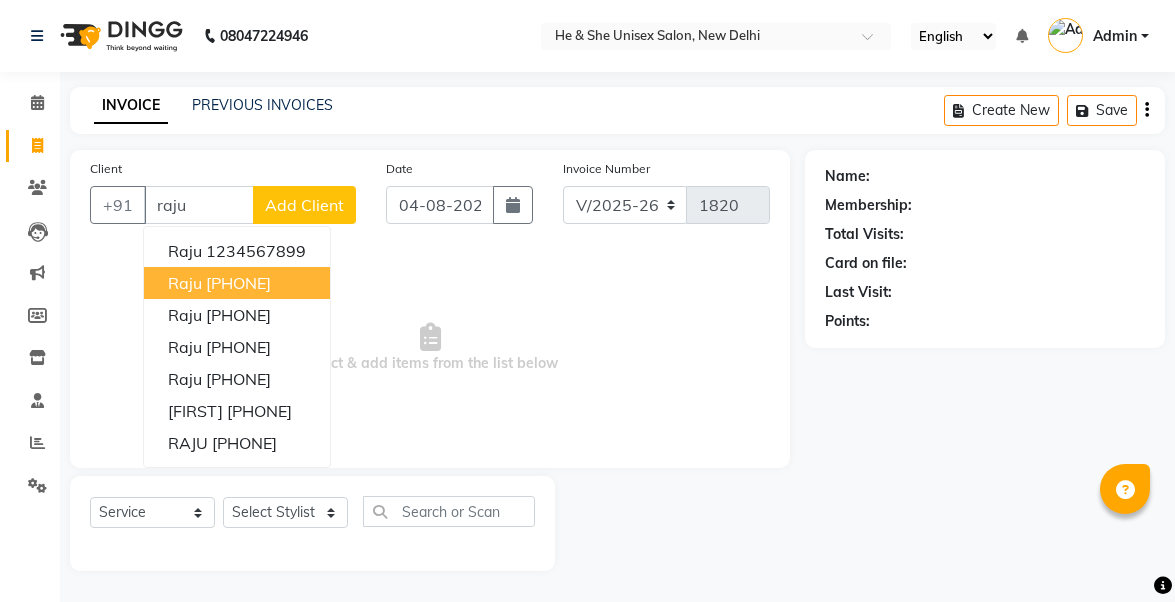 click on "[PHONE]" at bounding box center [238, 283] 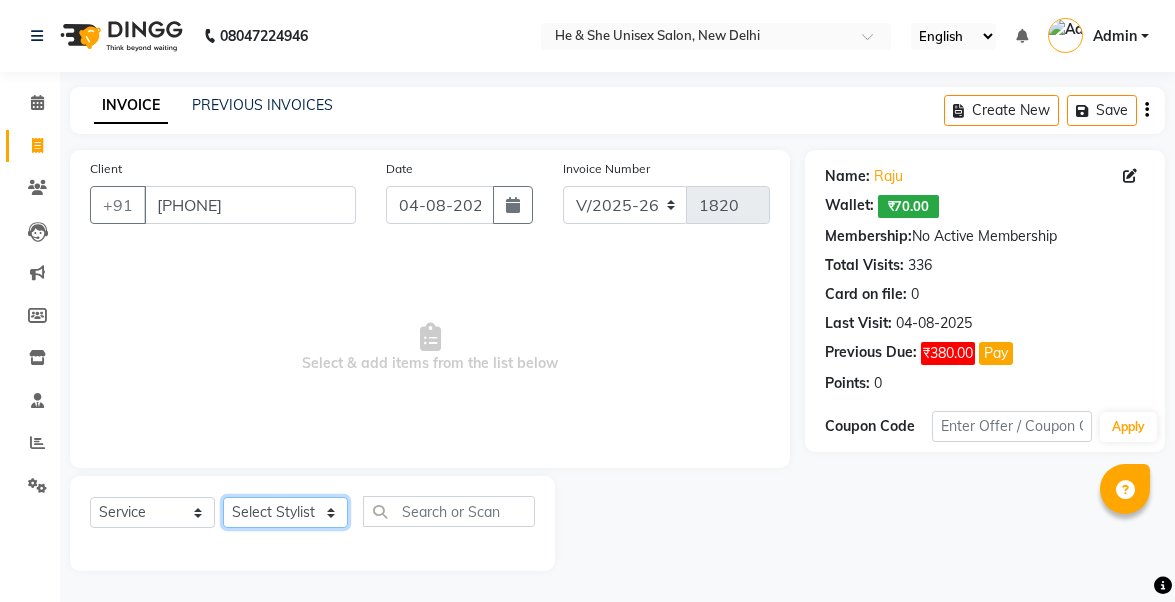 select on "73954" 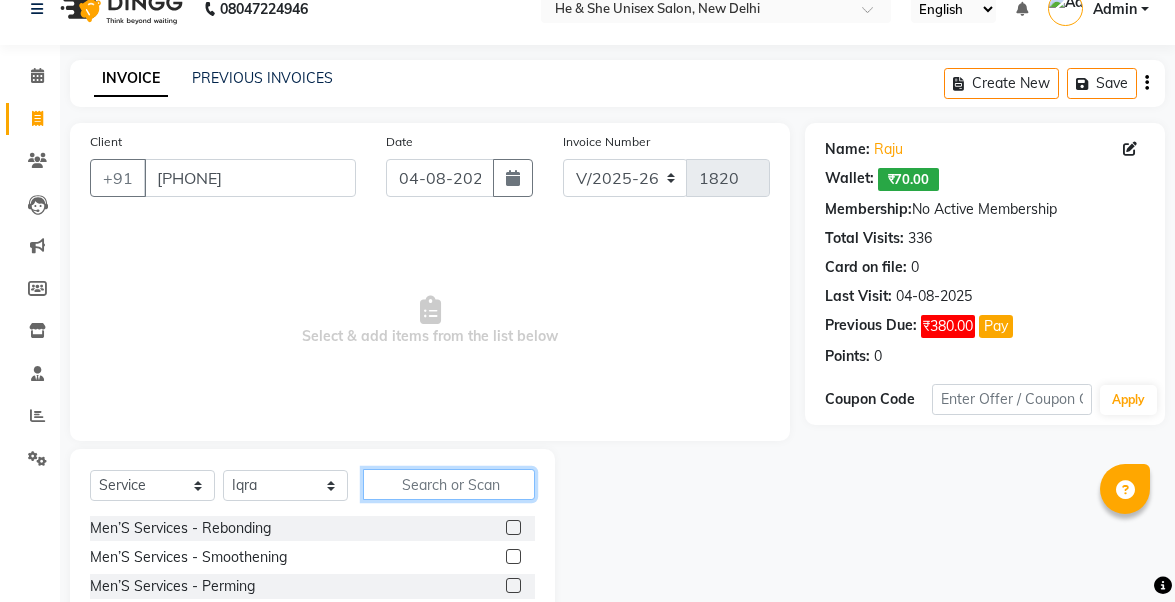 click 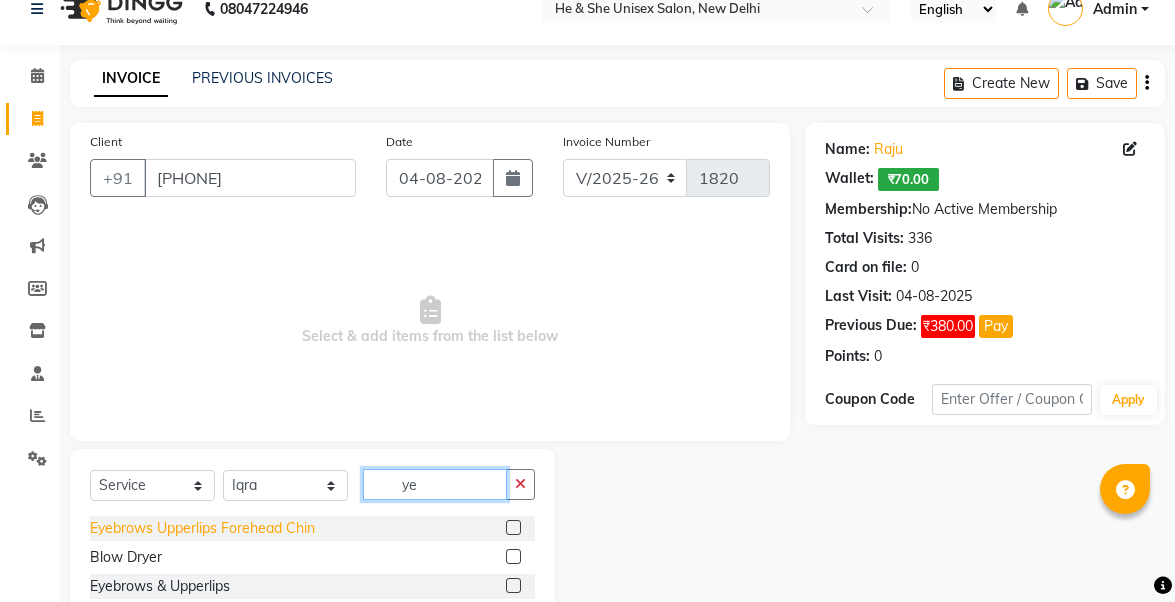 scroll, scrollTop: 61, scrollLeft: 0, axis: vertical 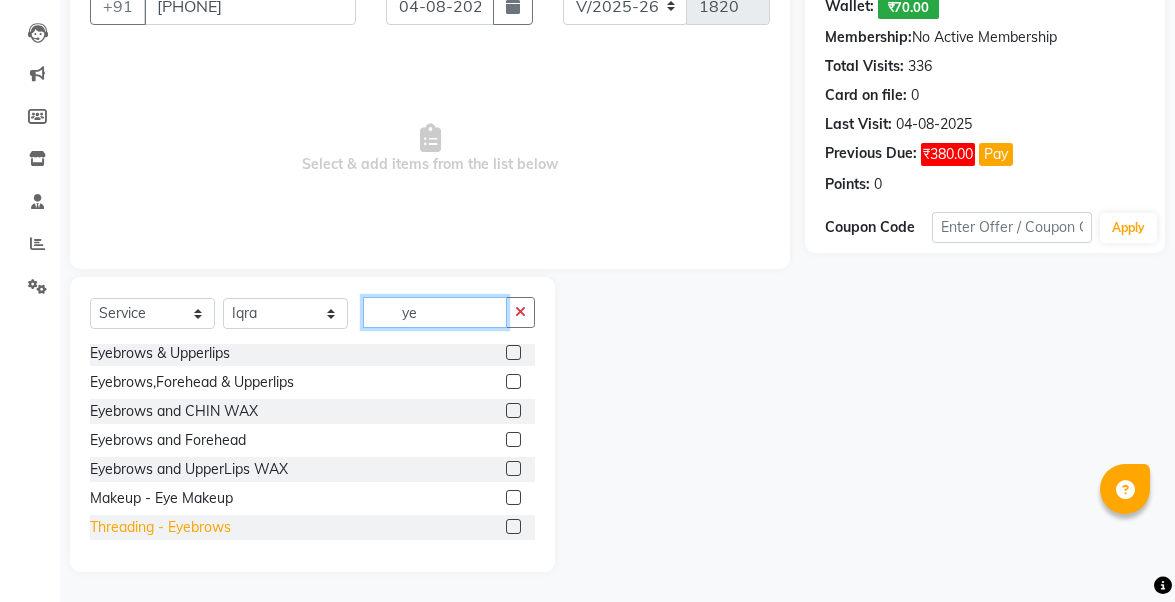 type on "ye" 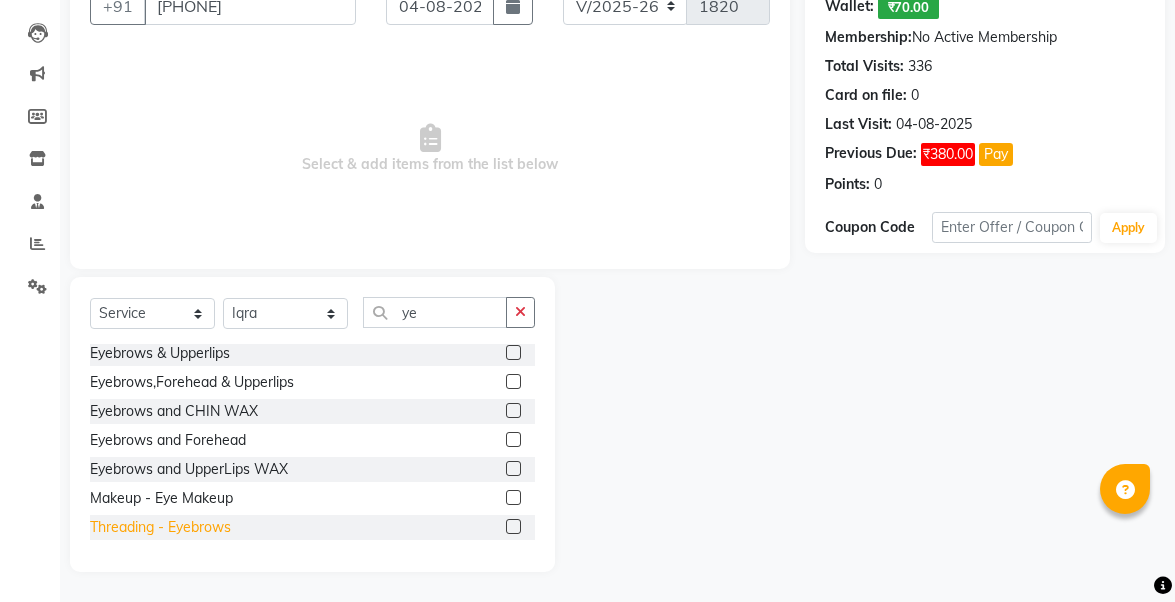 click on "Threading - Eyebrows" 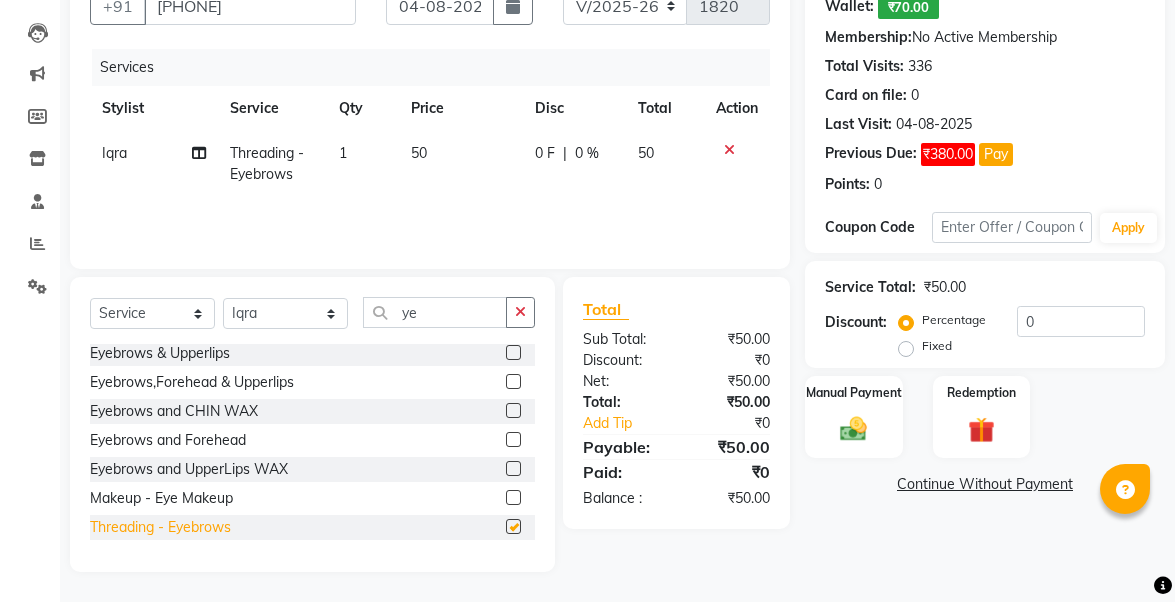 checkbox on "false" 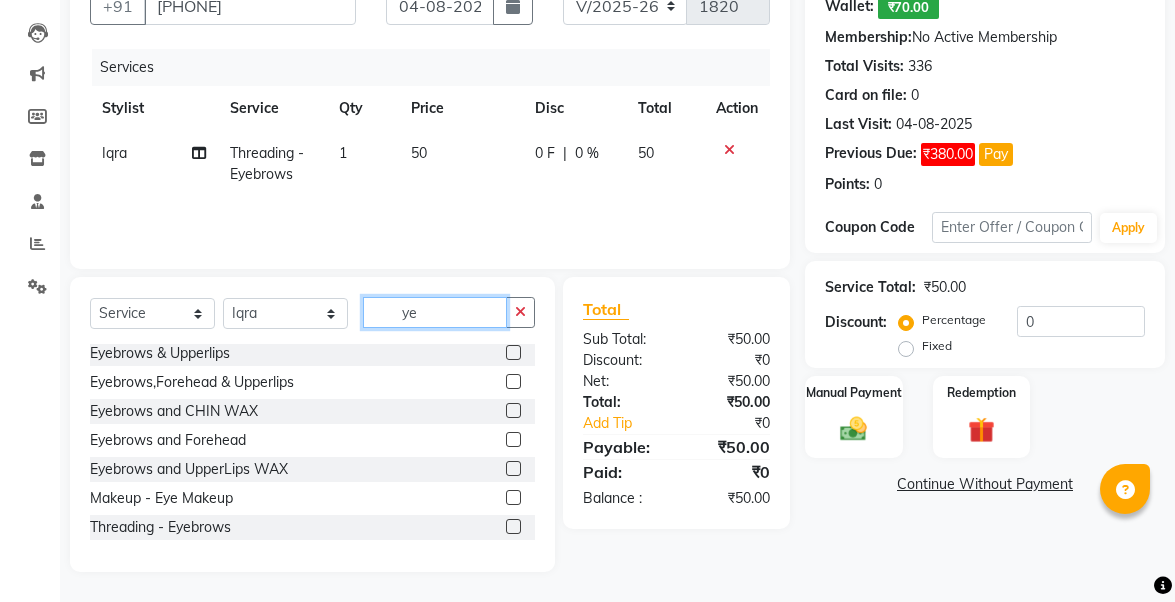 click on "ye" 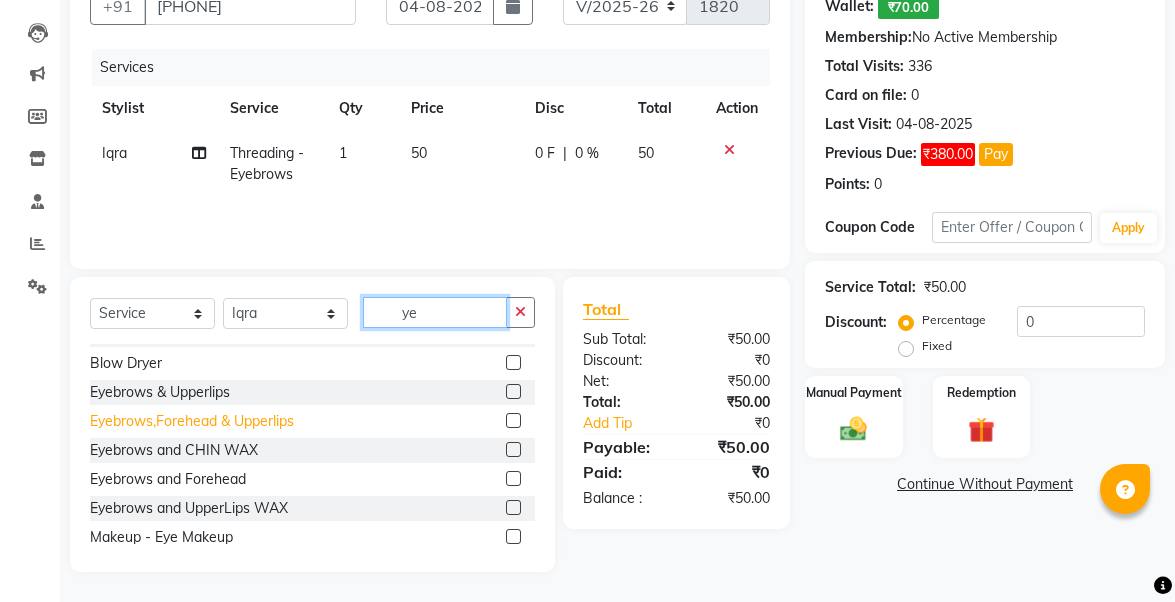 scroll, scrollTop: 0, scrollLeft: 0, axis: both 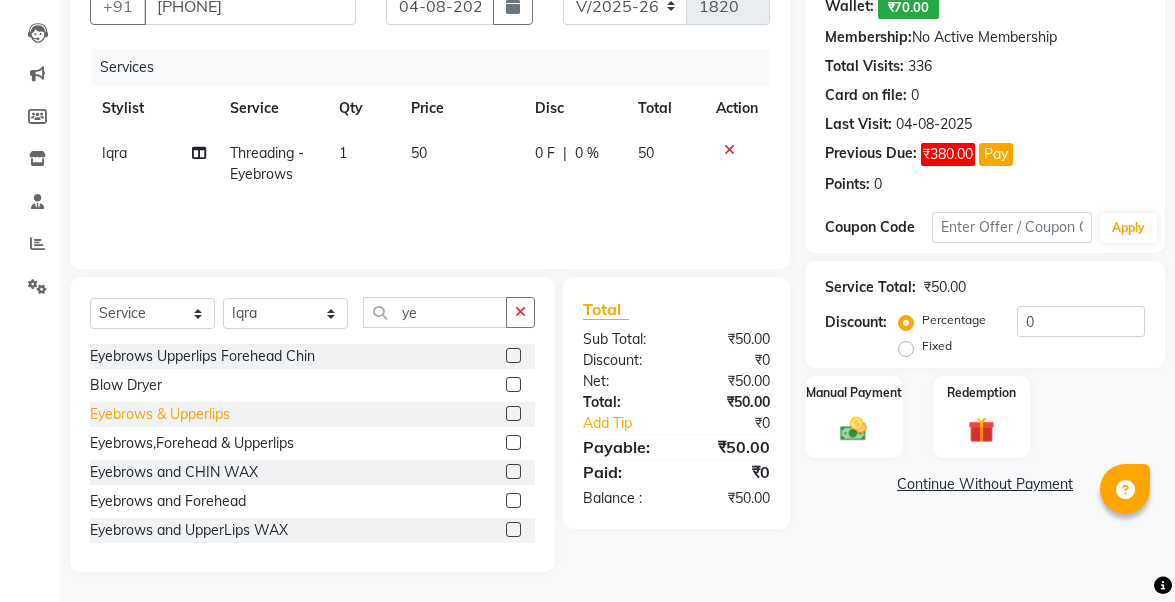 click on "Eyebrows & Upperlips" 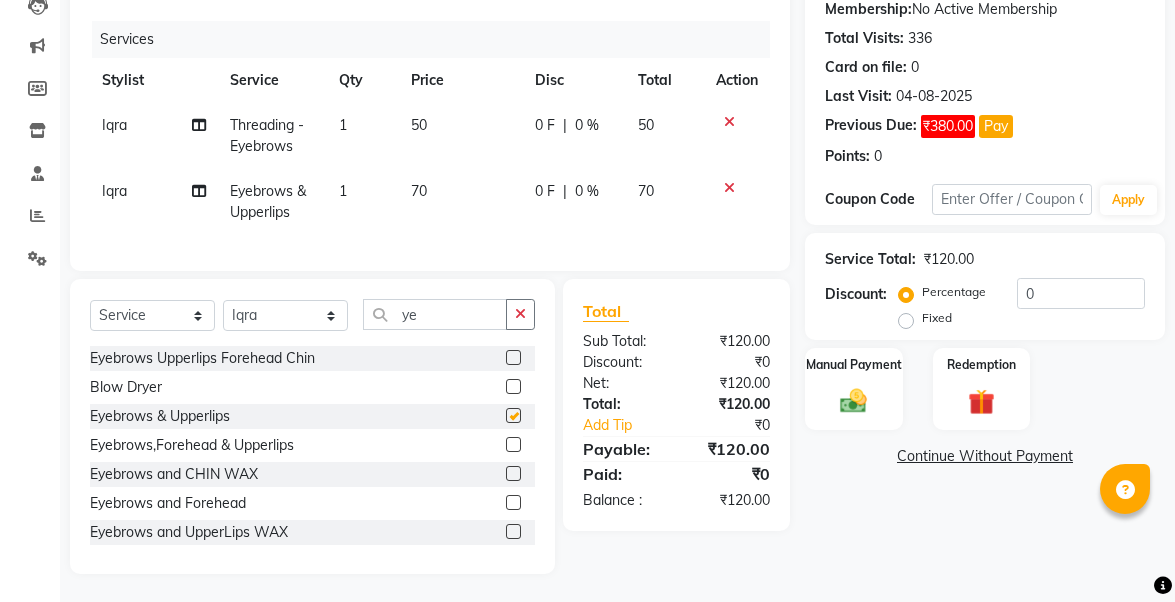 checkbox on "false" 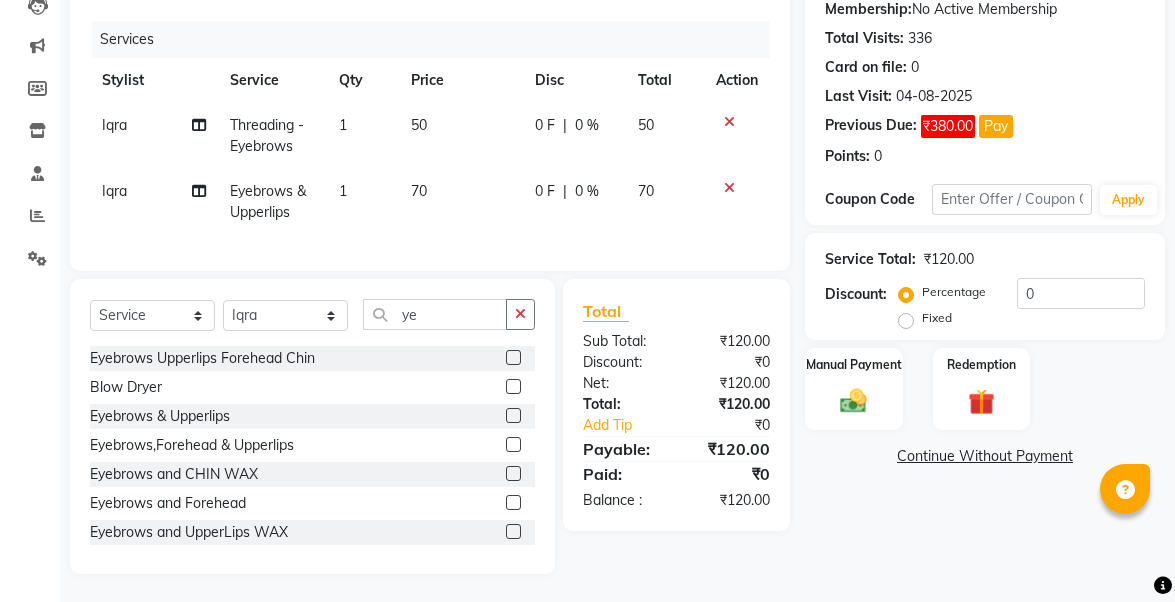 click 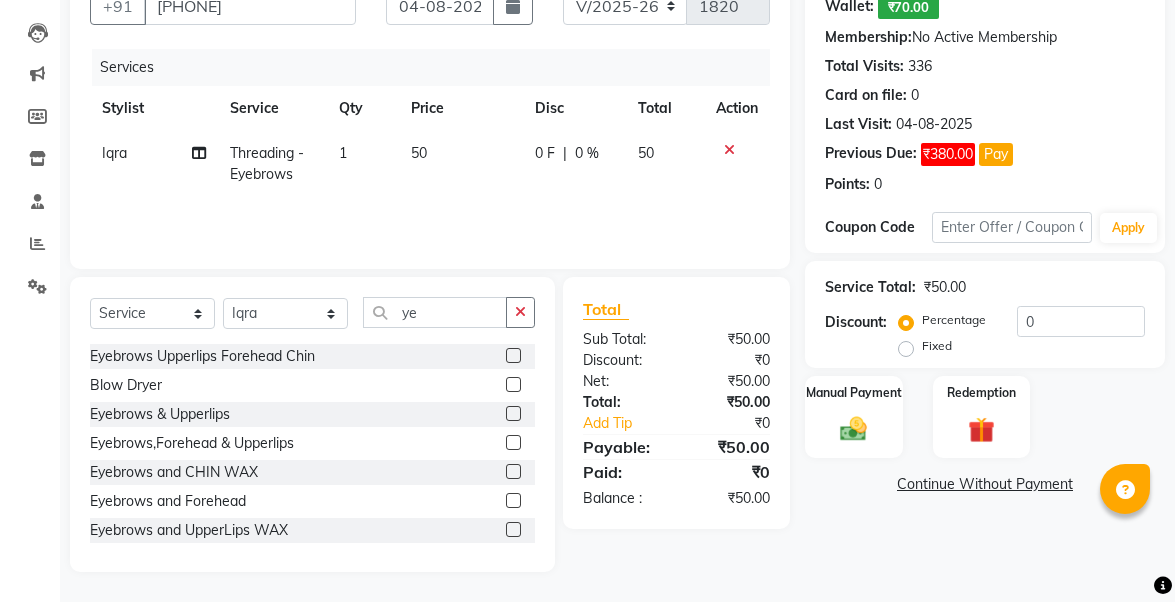 scroll, scrollTop: 227, scrollLeft: 0, axis: vertical 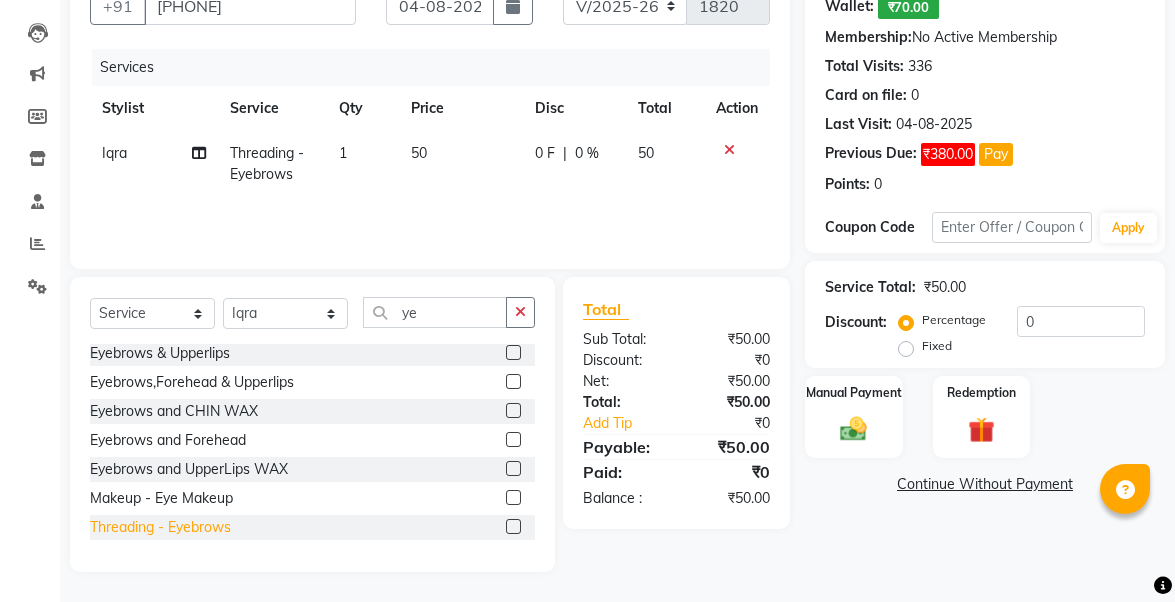 click on "Threading - Eyebrows" 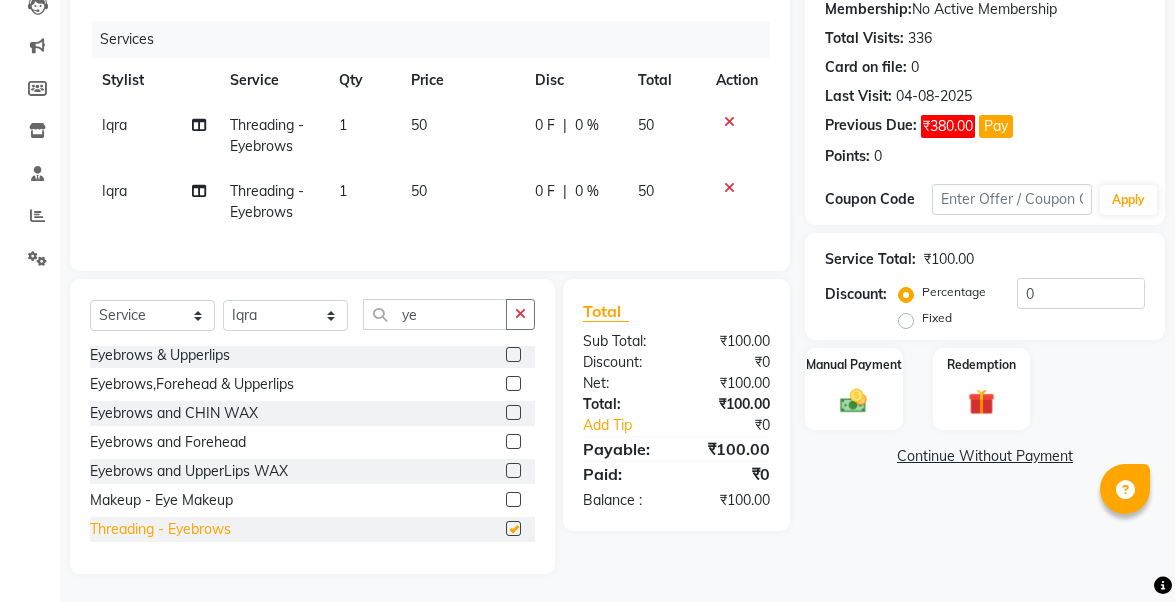 checkbox on "false" 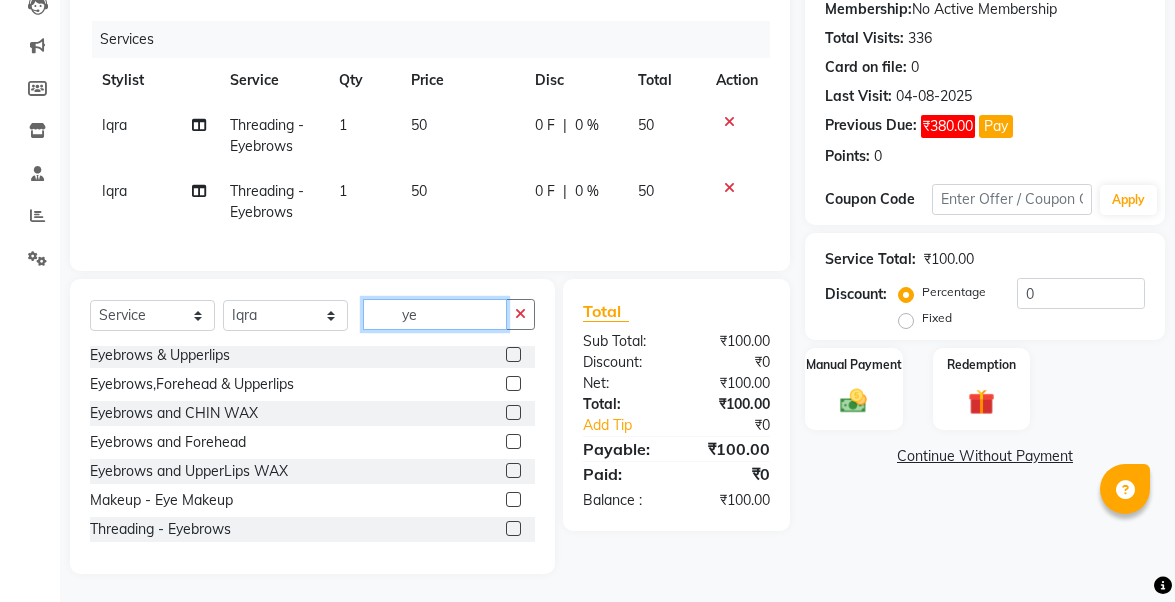 click on "ye" 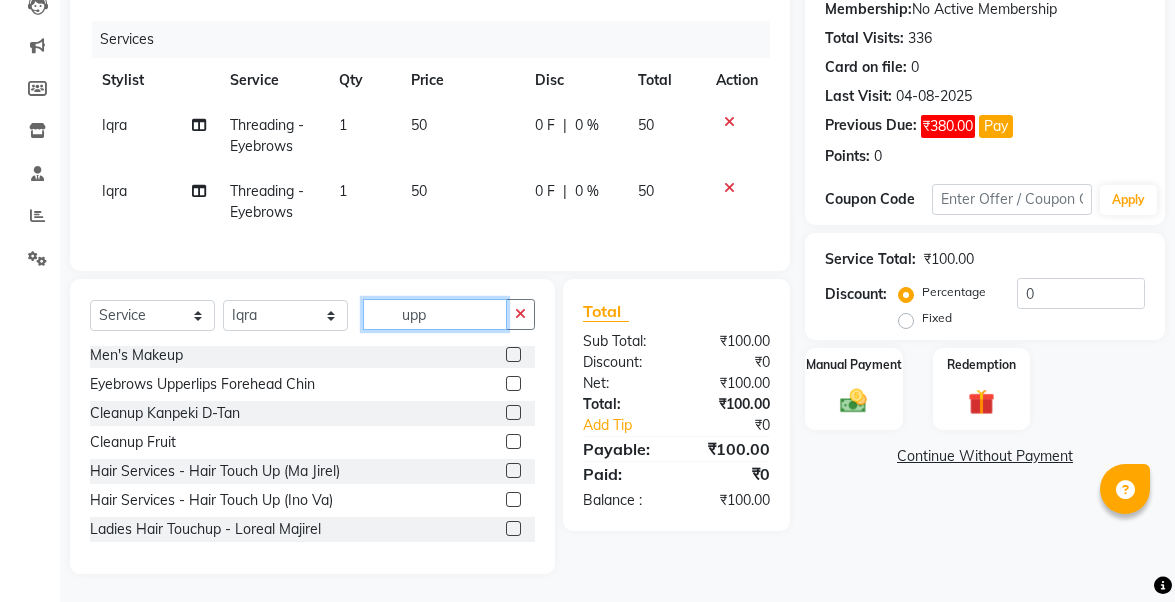 scroll, scrollTop: 3, scrollLeft: 0, axis: vertical 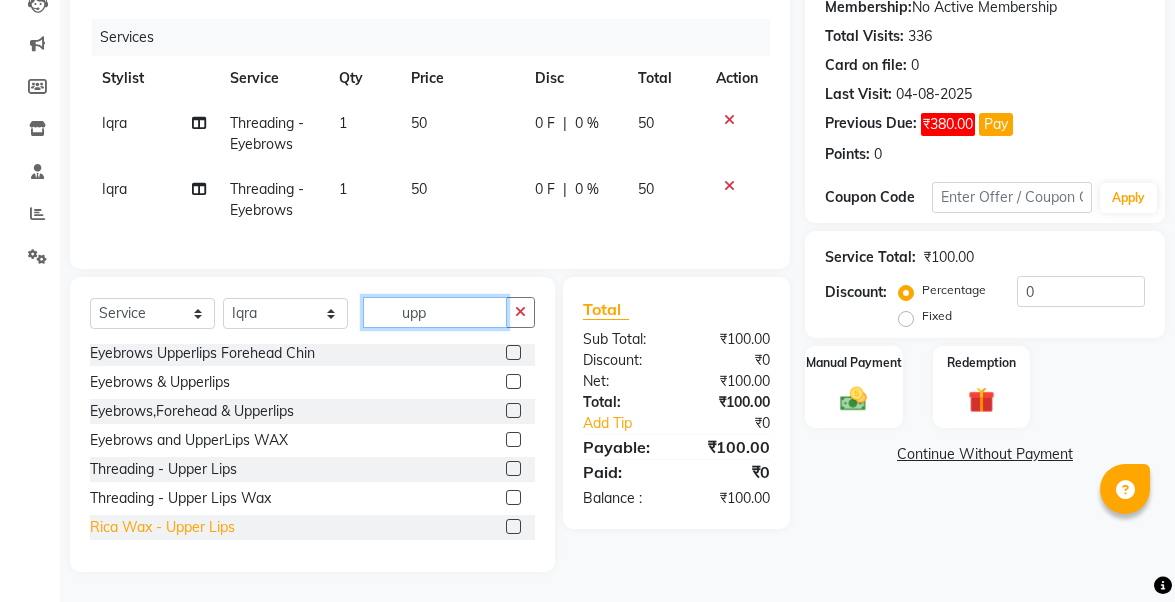 type on "upp" 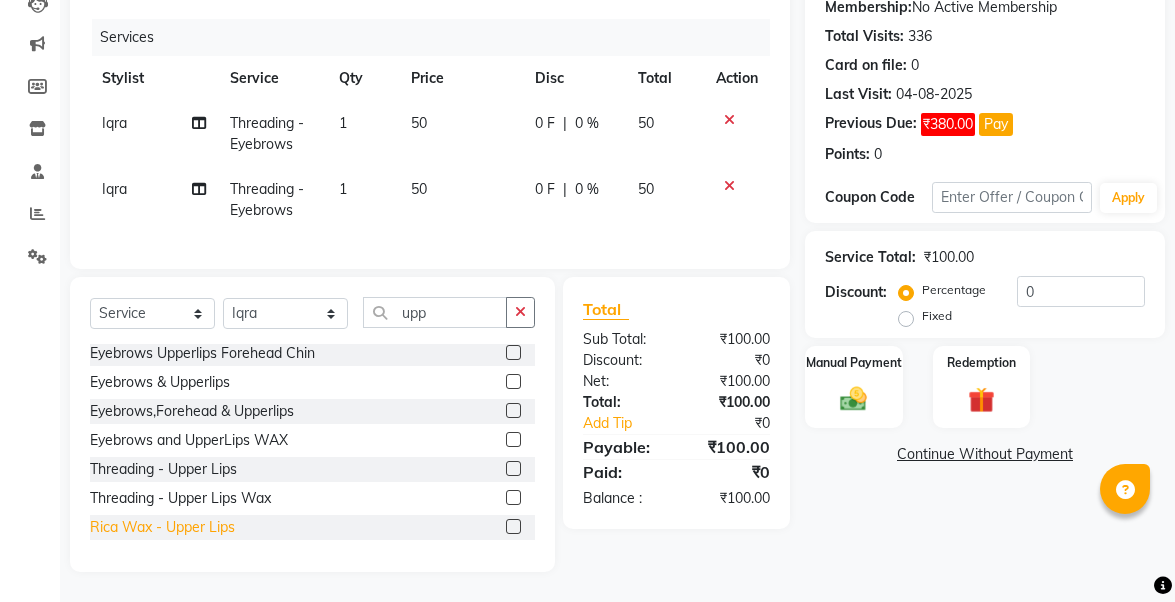 click on "Rica Wax - Upper Lips" 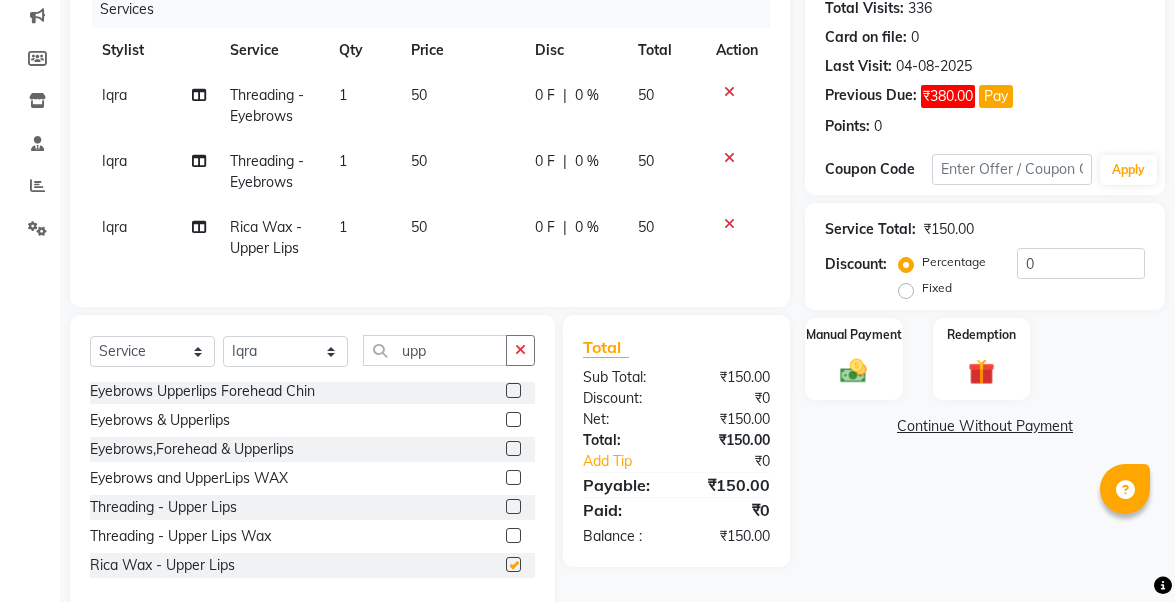 checkbox on "false" 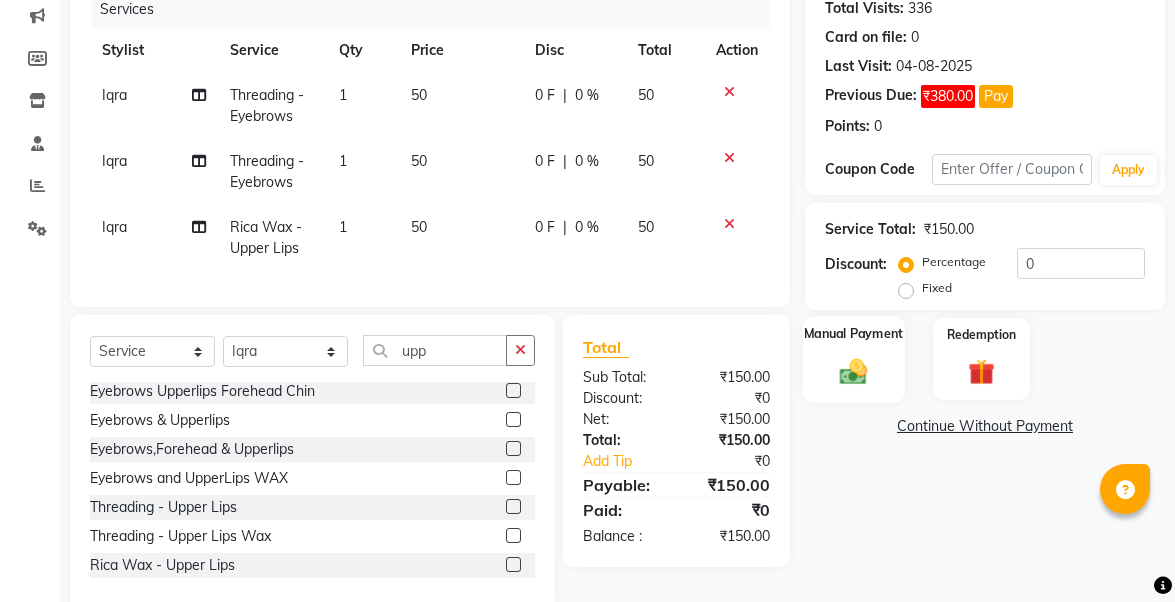 click on "Manual Payment" 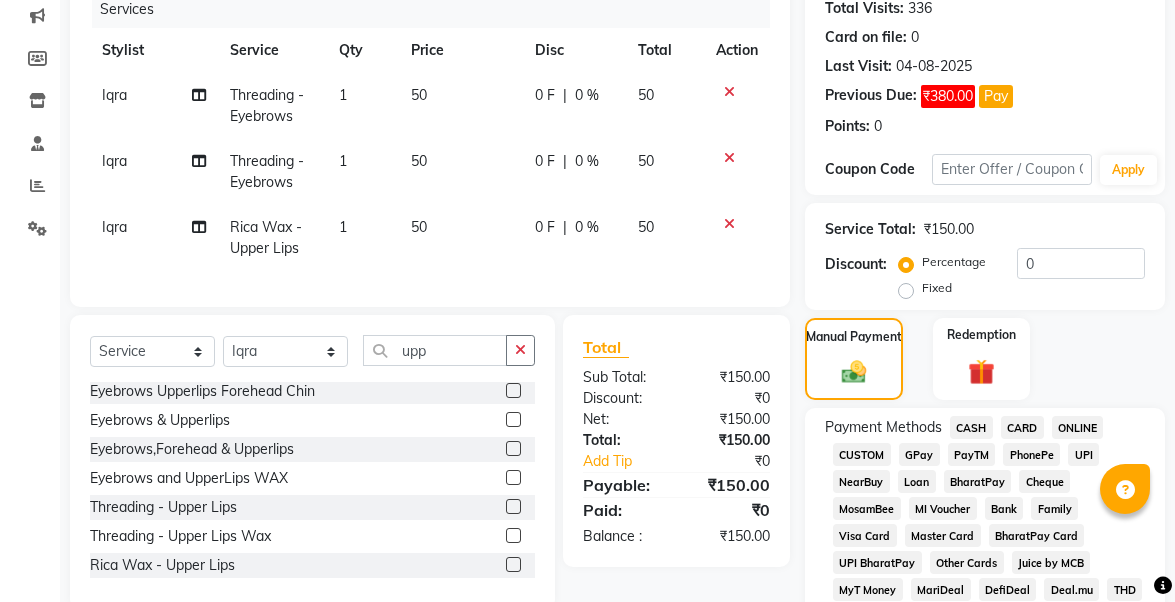 click on "CASH" 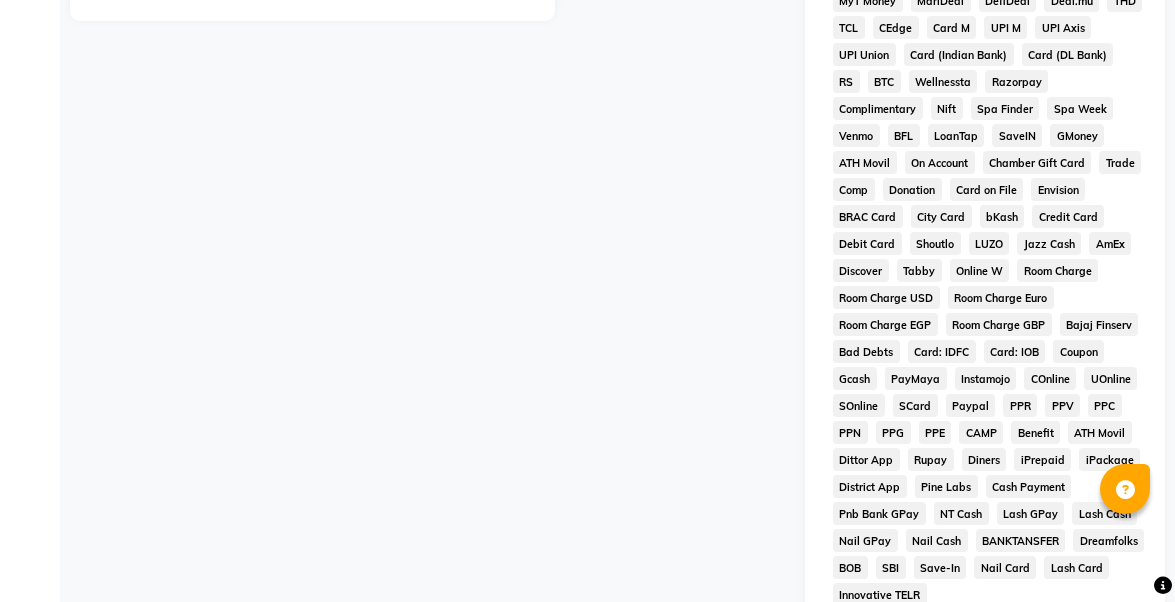 scroll, scrollTop: 1098, scrollLeft: 0, axis: vertical 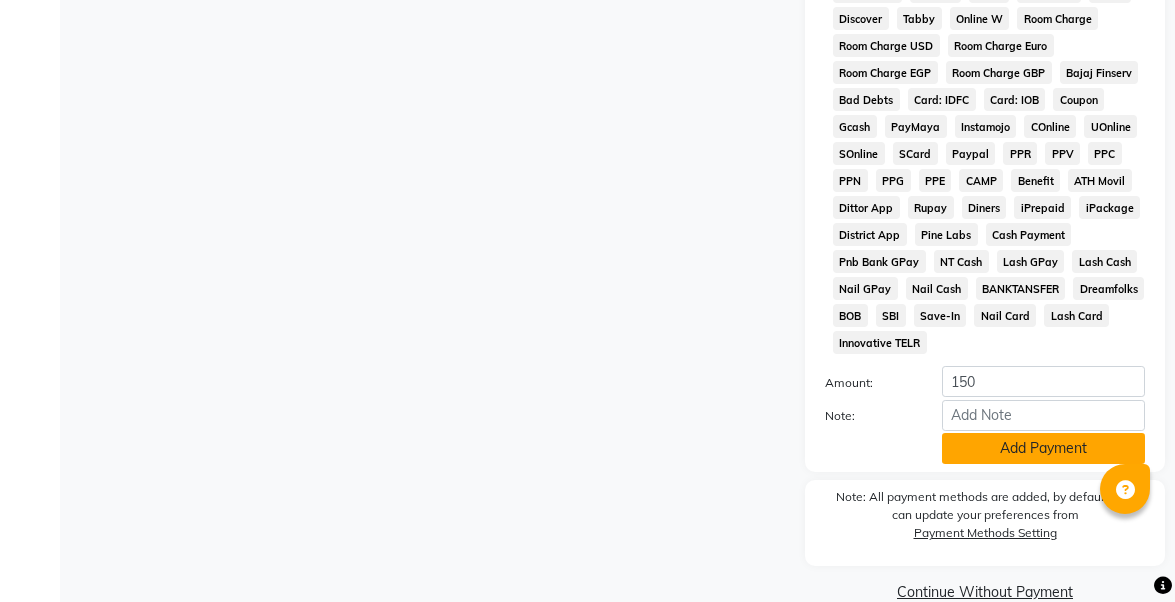 click on "Add Payment" 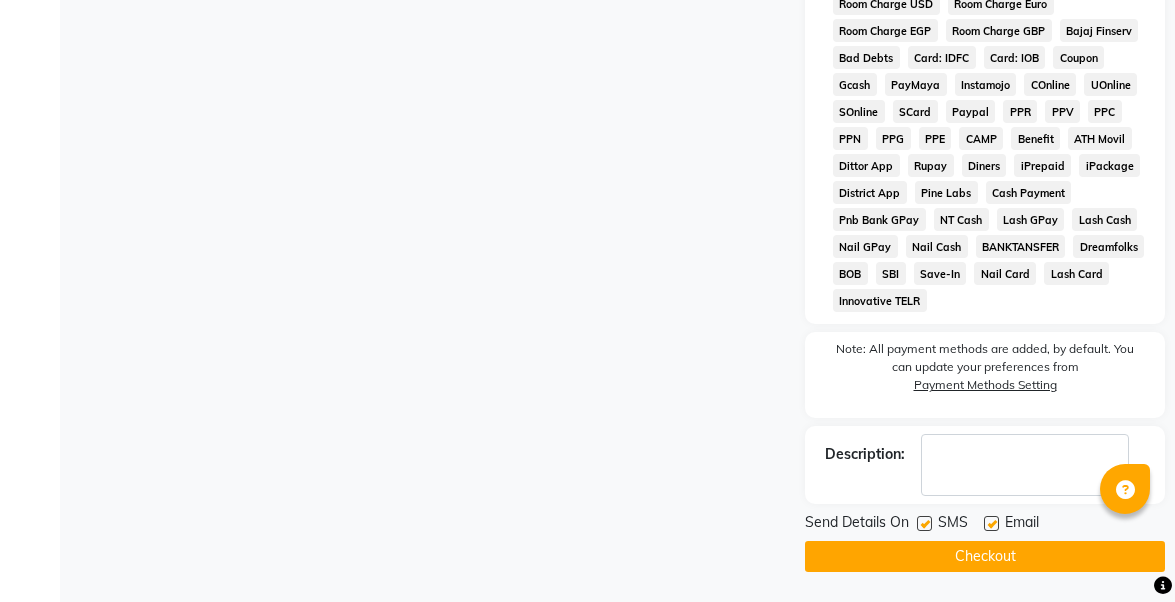 scroll, scrollTop: 1170, scrollLeft: 0, axis: vertical 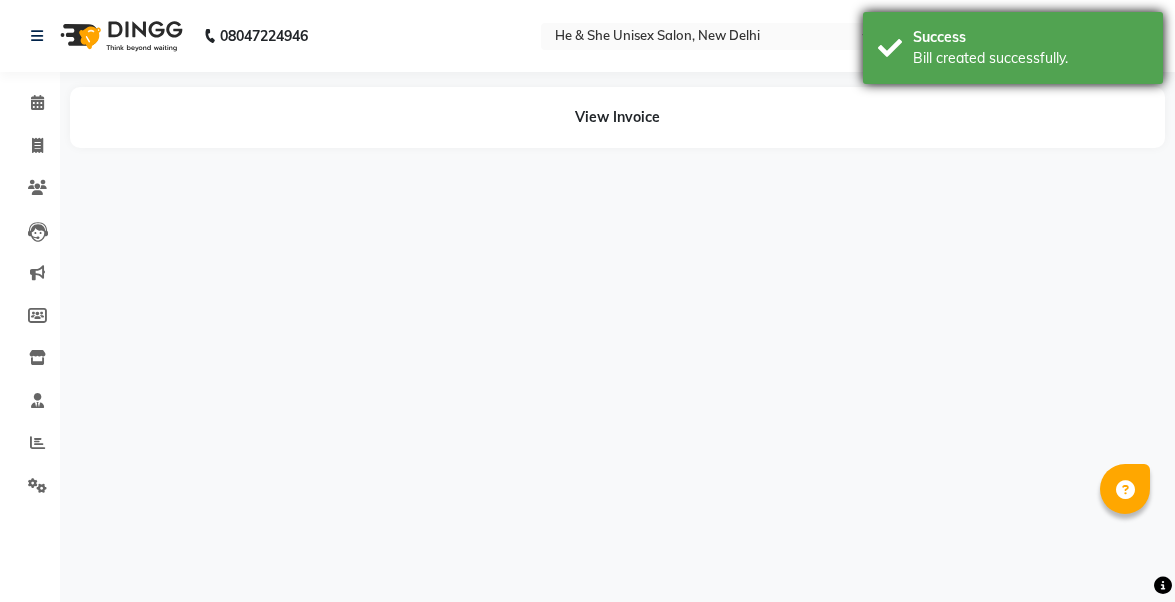 click on "Bill created successfully." at bounding box center (1030, 58) 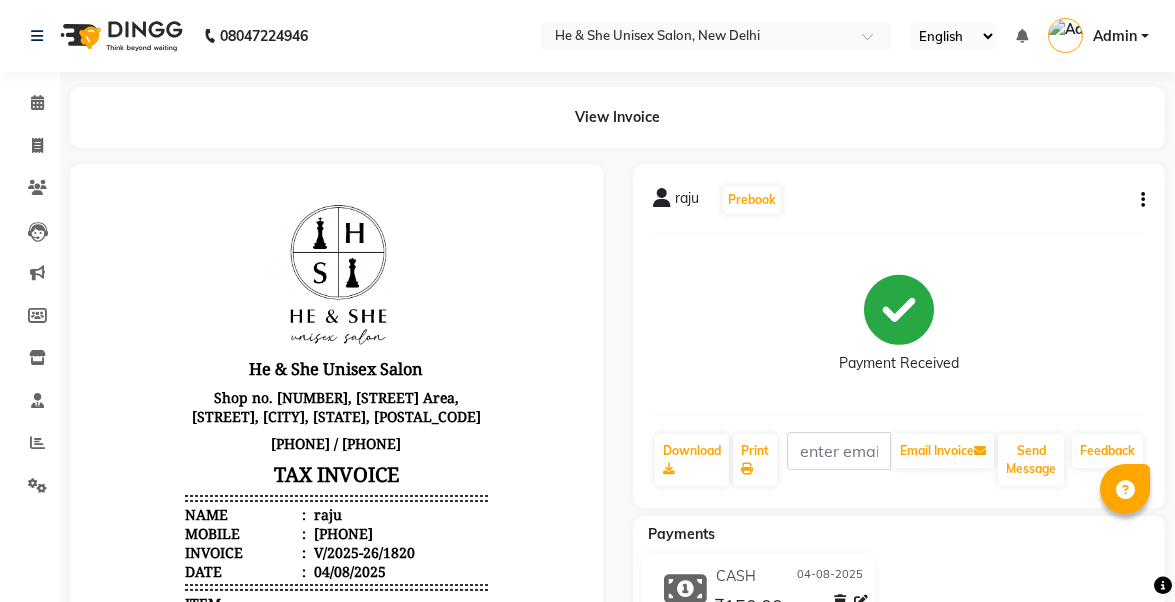 scroll, scrollTop: 0, scrollLeft: 0, axis: both 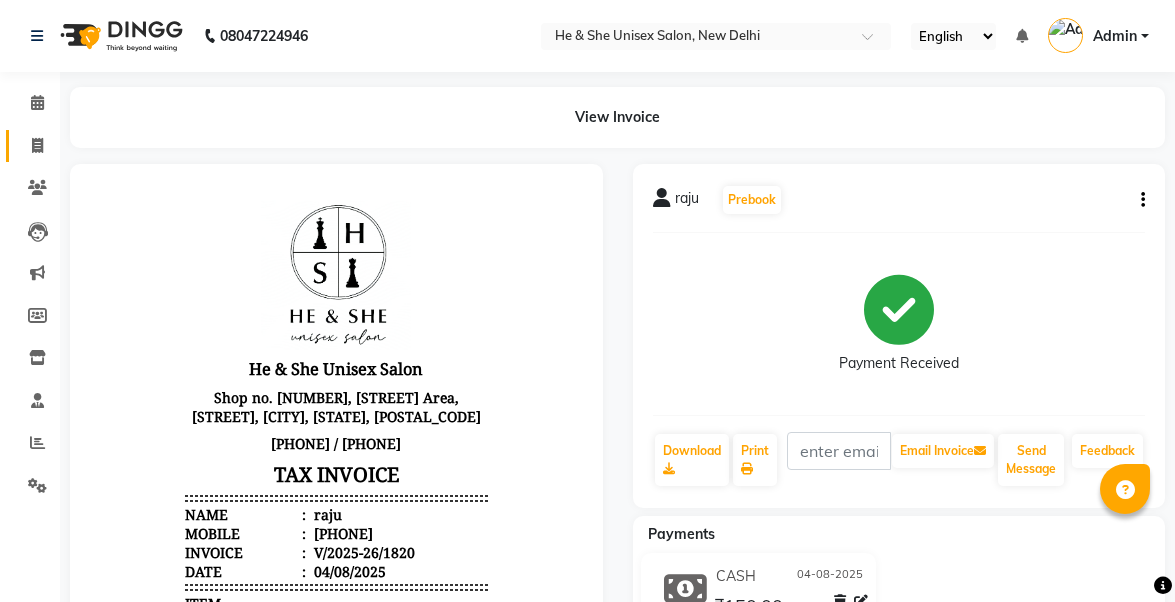 click on "Invoice" 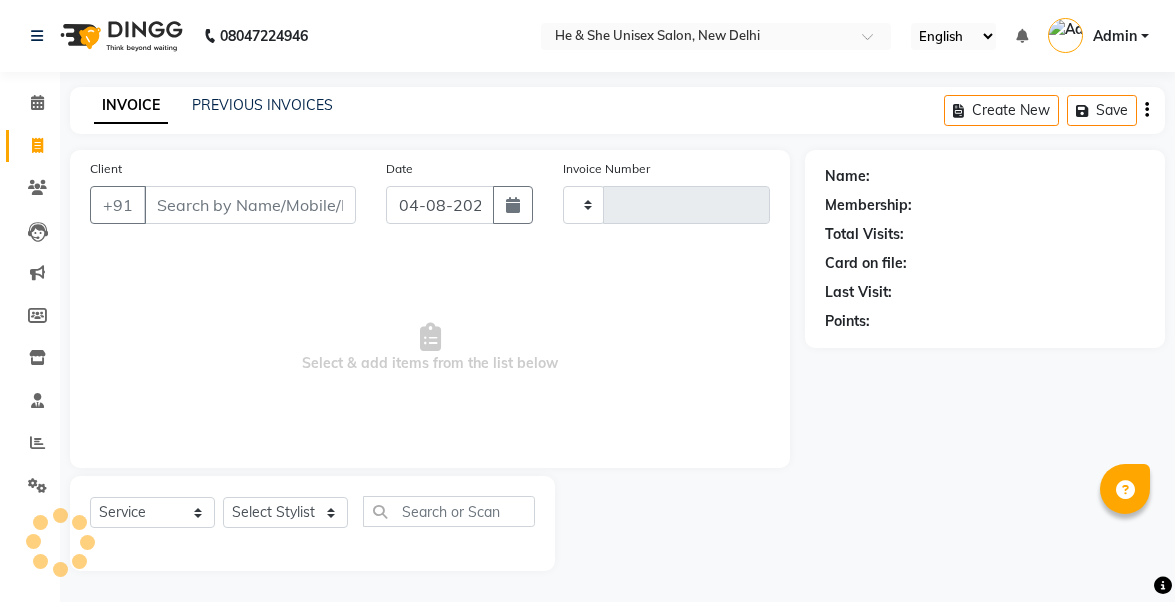 scroll, scrollTop: 27, scrollLeft: 0, axis: vertical 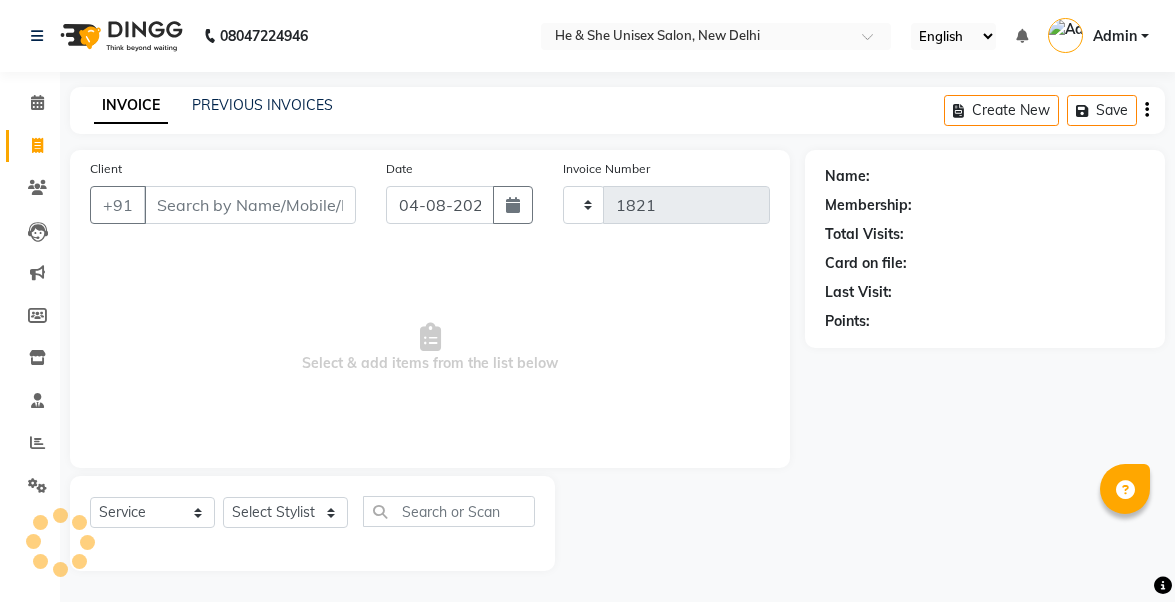 select on "4745" 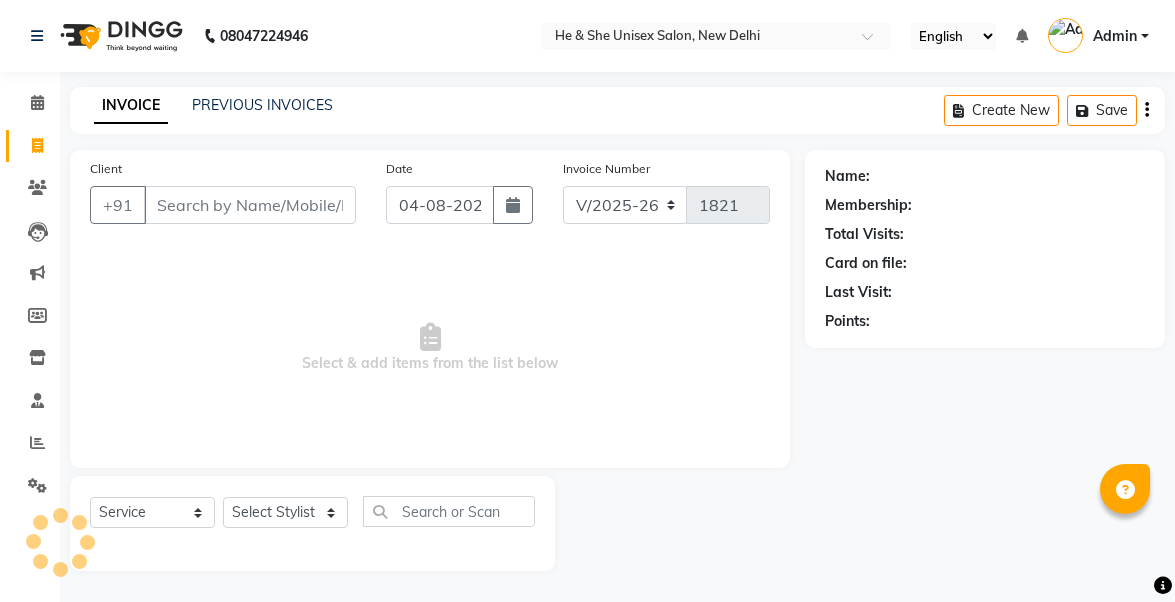 click on "Client" at bounding box center (250, 205) 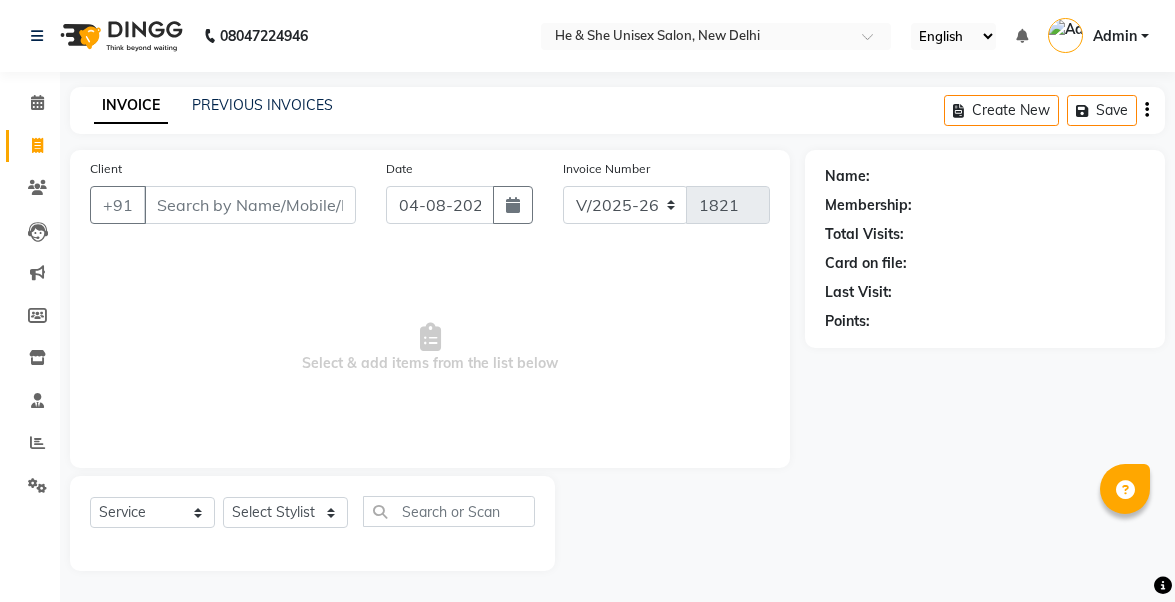 click on "Client" at bounding box center [250, 205] 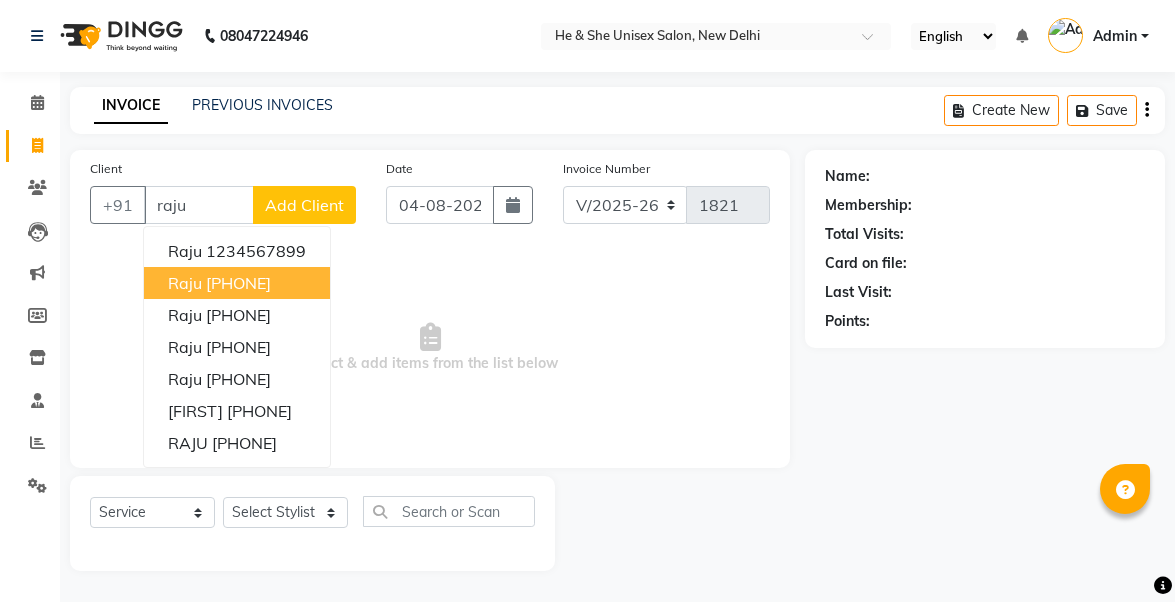 click on "[FIRST] [PHONE]" at bounding box center (237, 283) 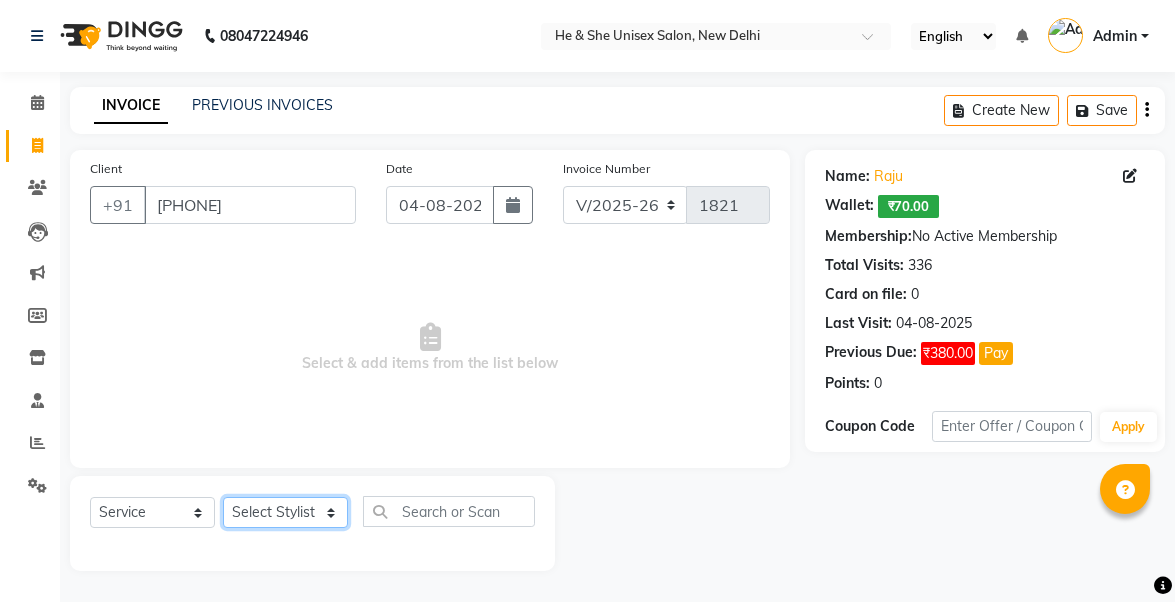 select on "73954" 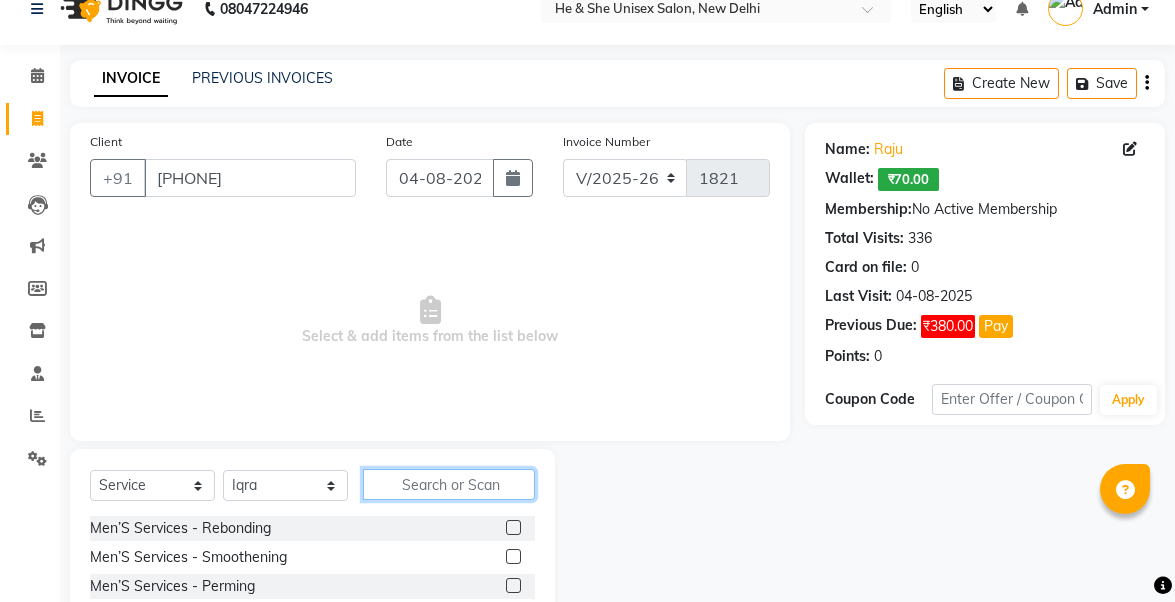 click 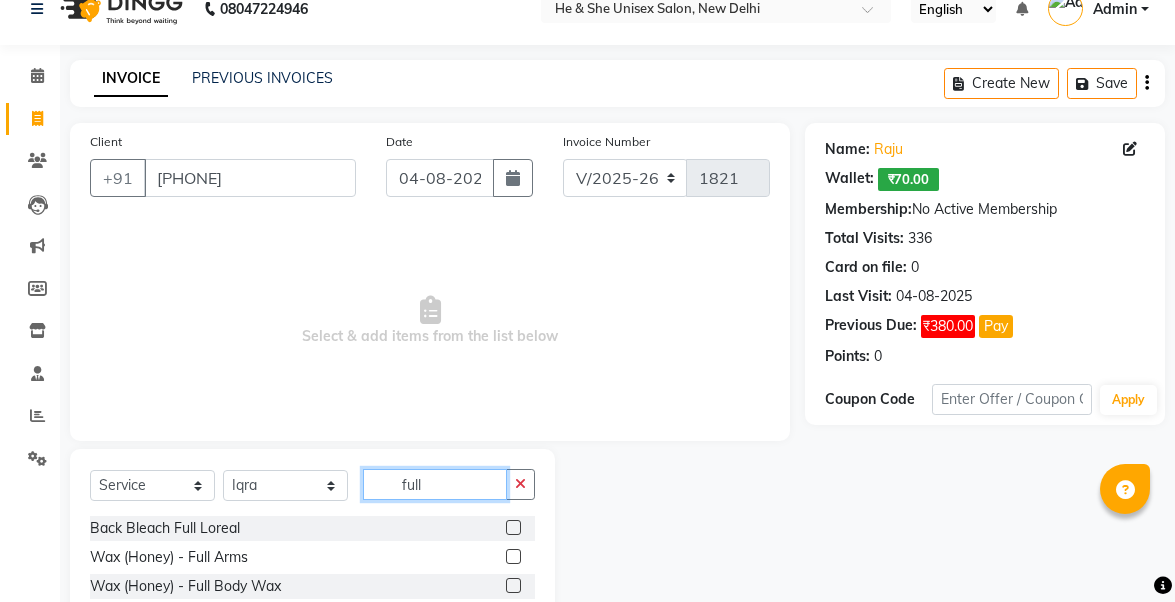scroll, scrollTop: 65, scrollLeft: 0, axis: vertical 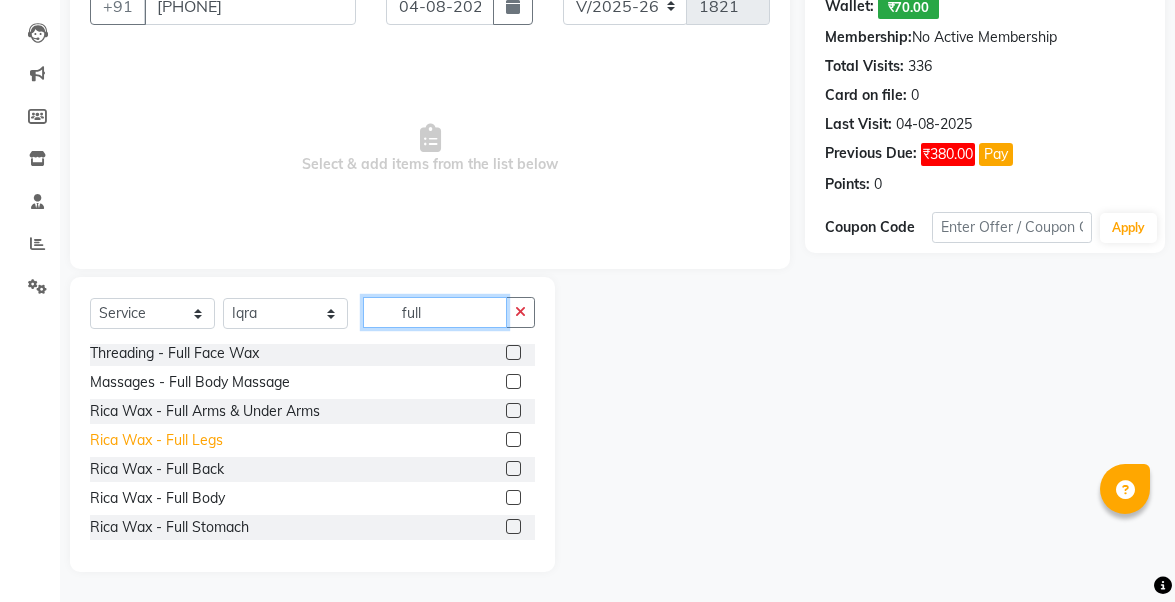 type on "full" 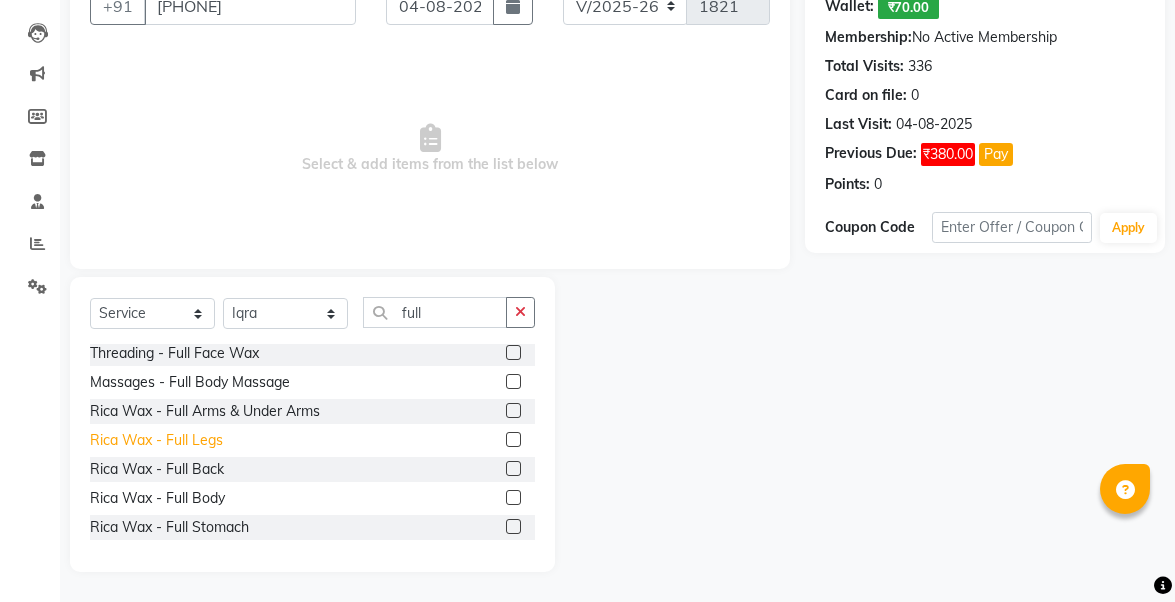 click on "Rica Wax - Full Legs" 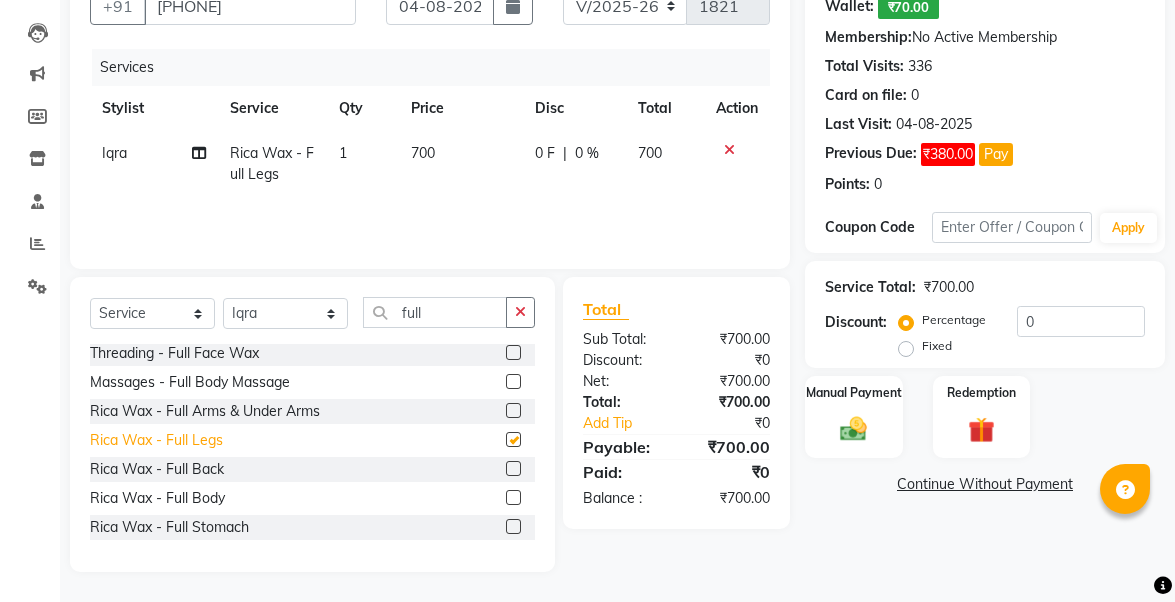 checkbox on "false" 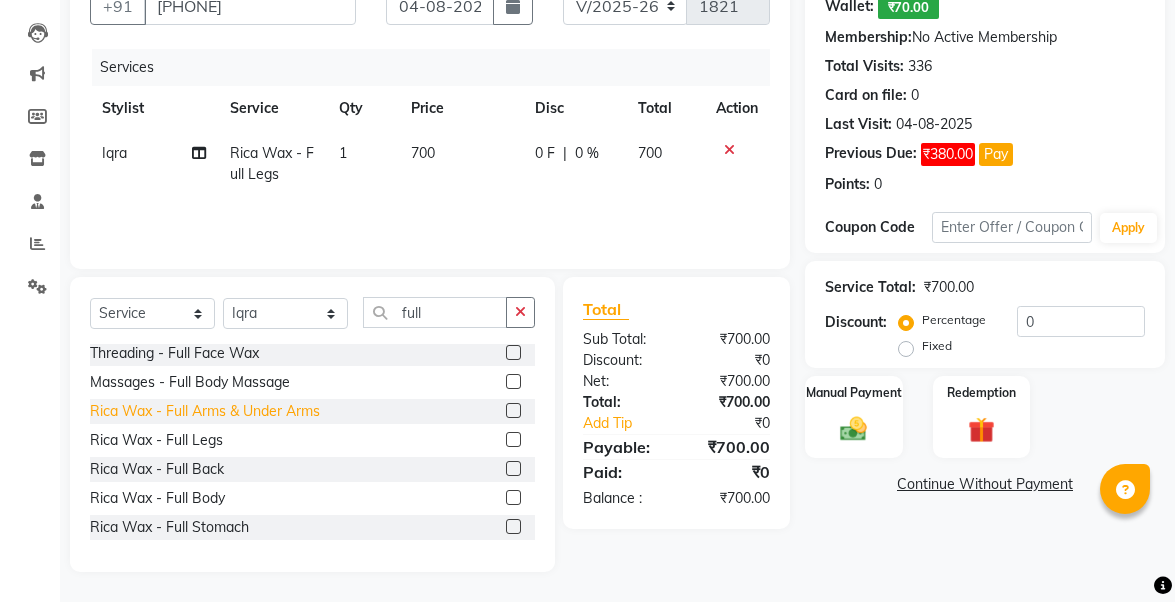 click on "Rica Wax - Full Arms & Under Arms" 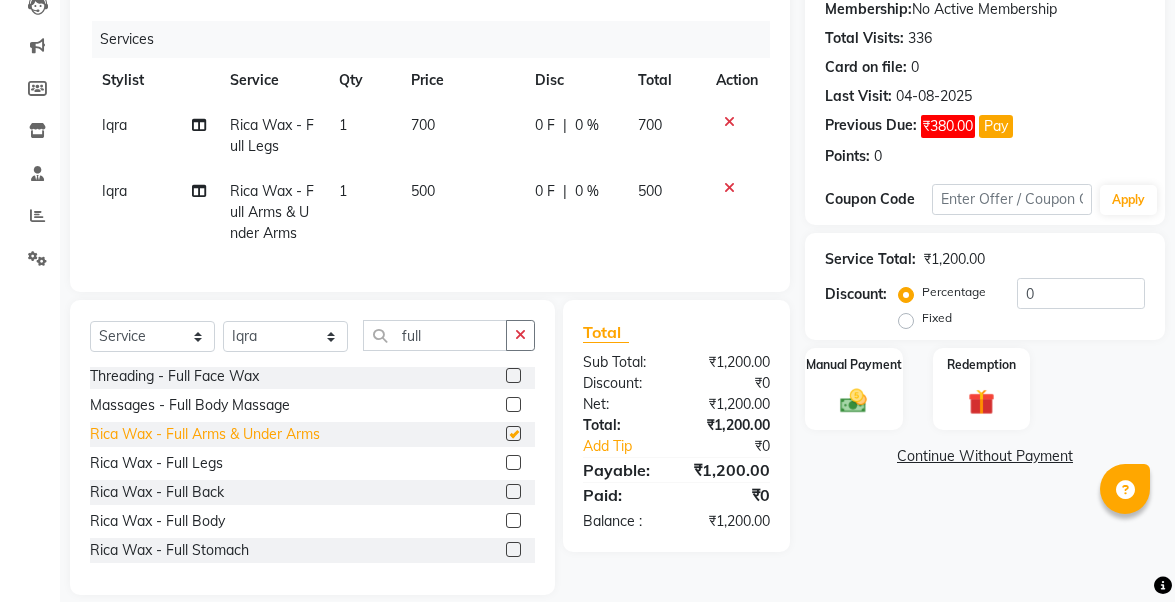 checkbox on "false" 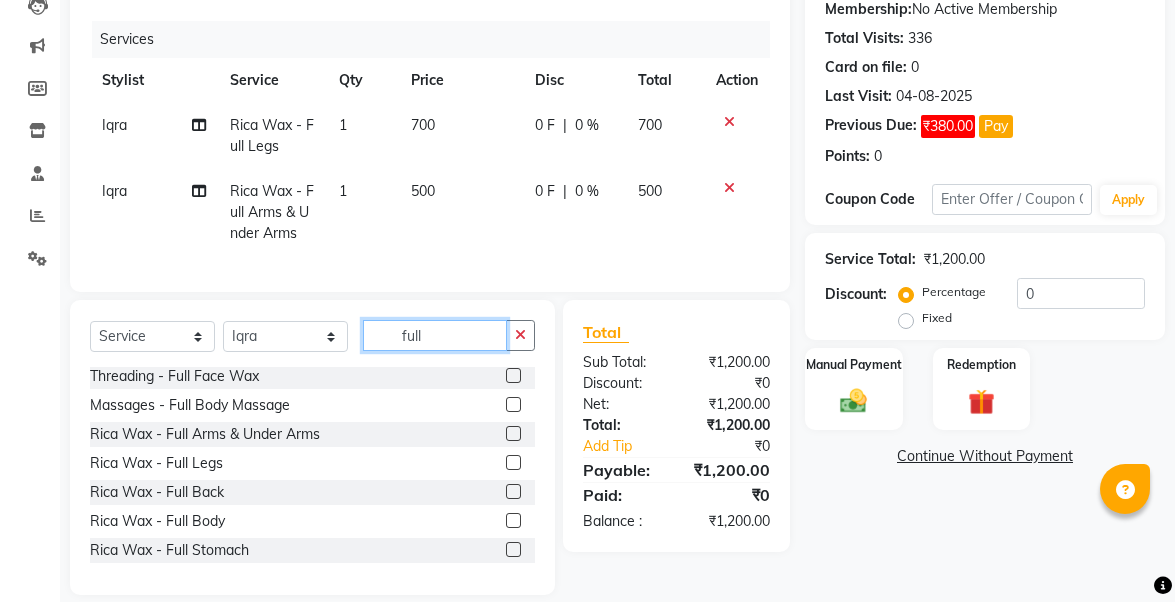 click on "full" 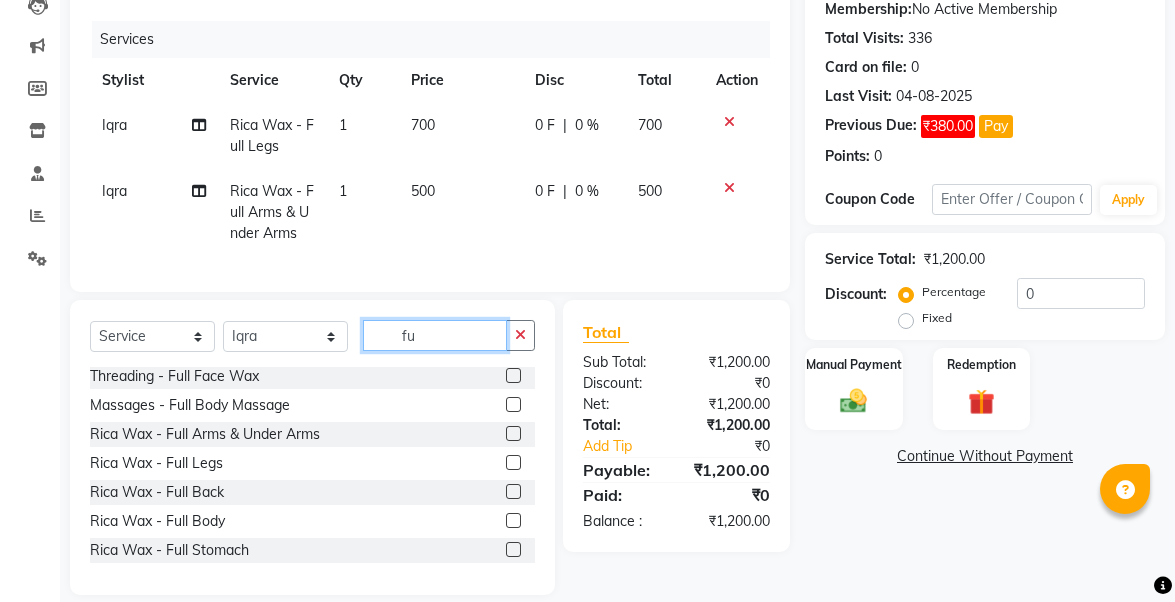 type on "f" 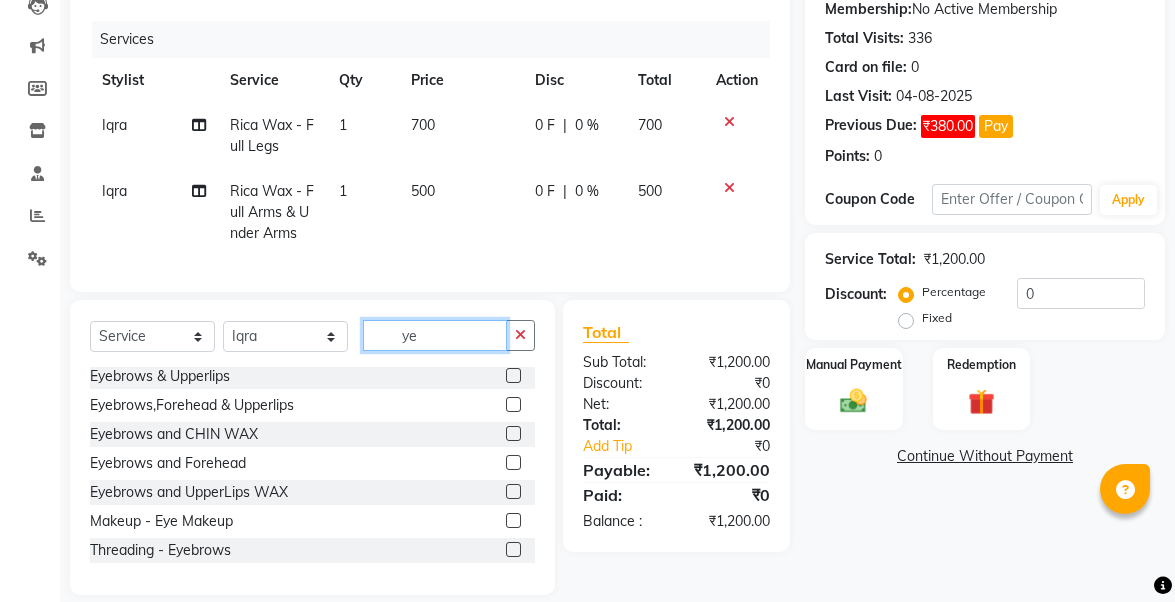 click on "ye" 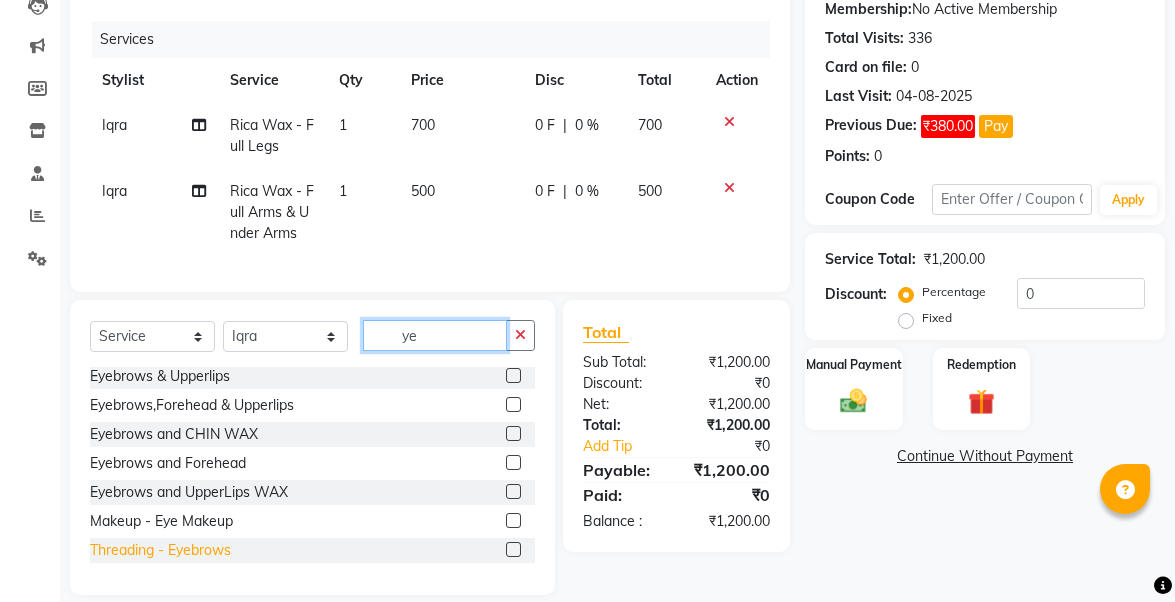 type on "ye" 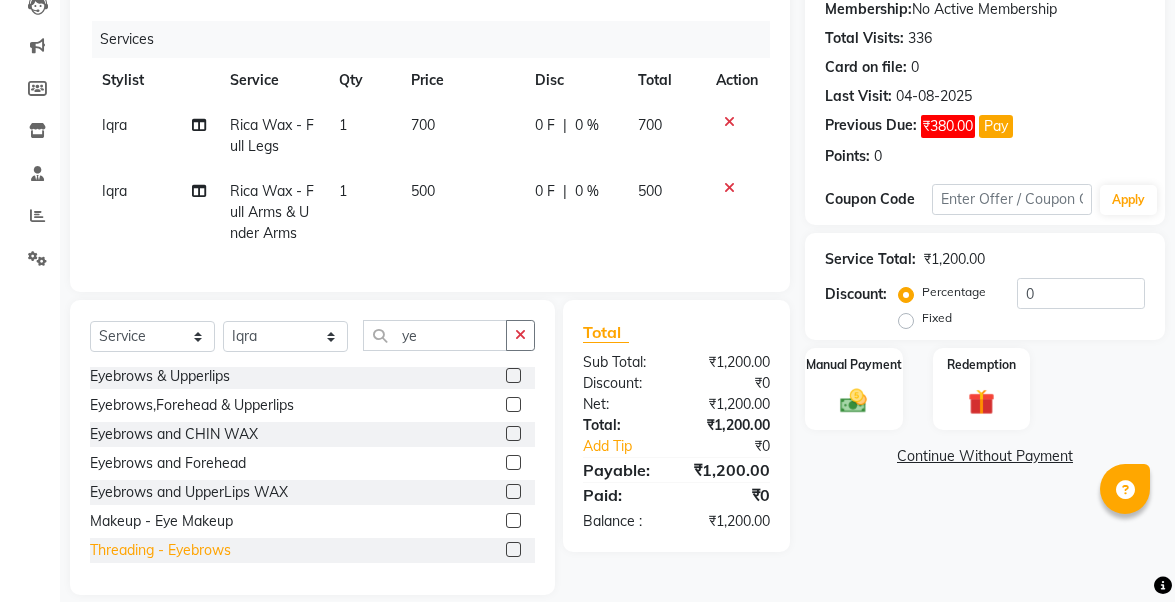 click on "Threading - Eyebrows" 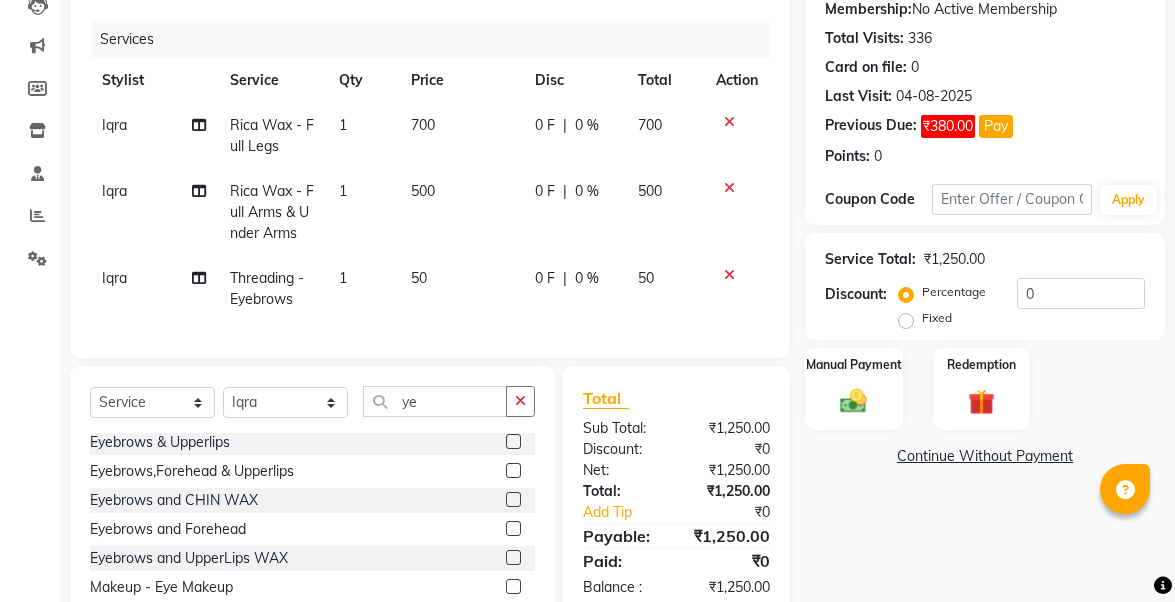 checkbox on "false" 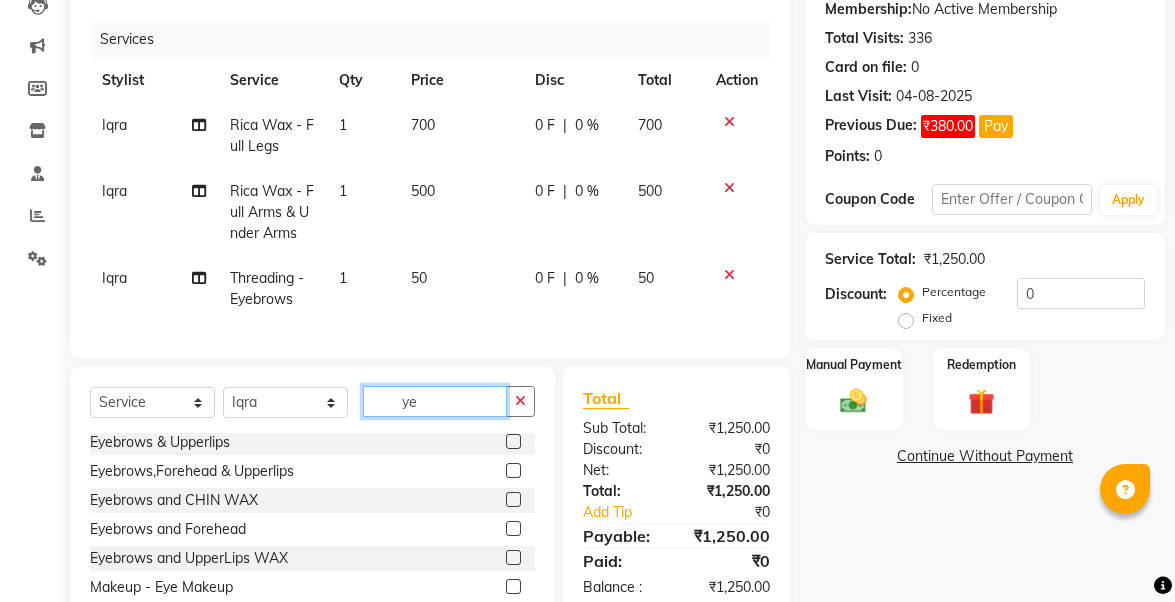 click on "ye" 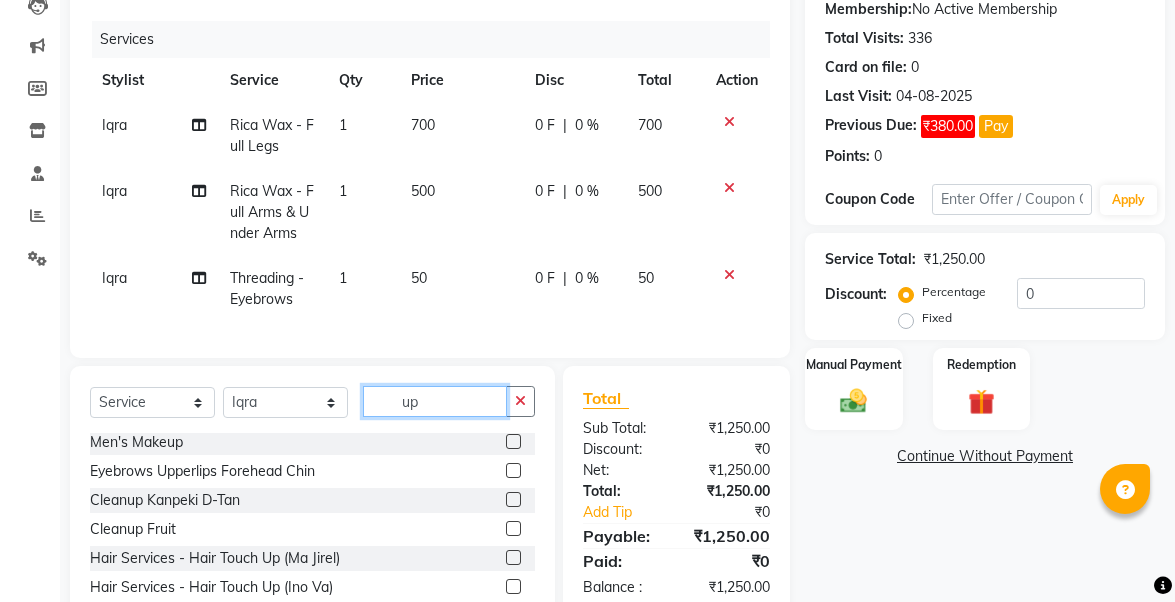 click on "up" 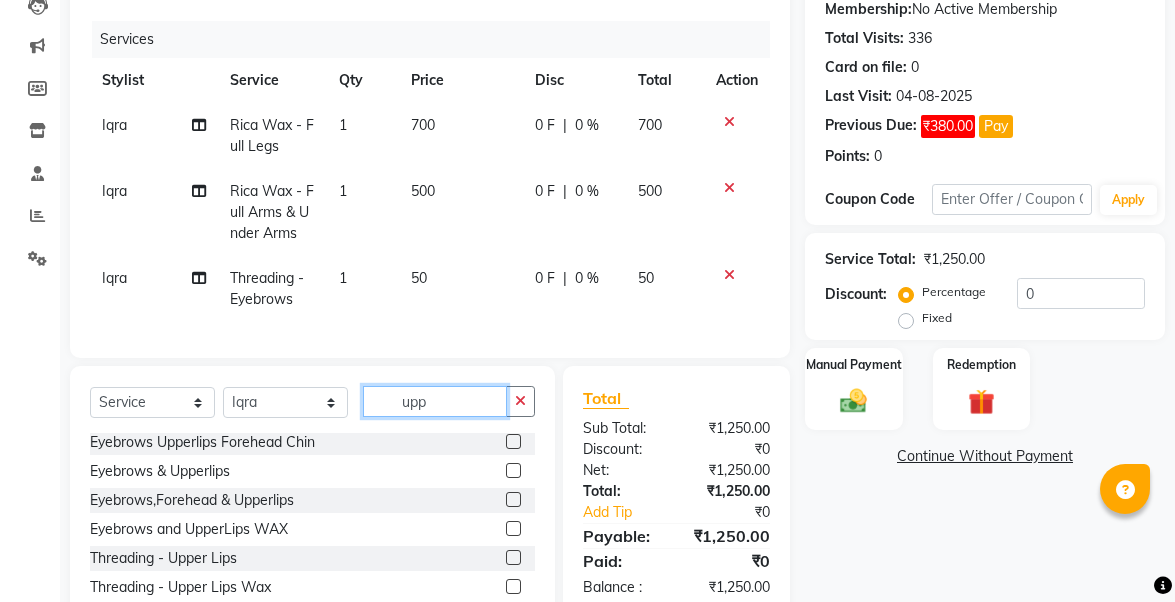 scroll, scrollTop: 3, scrollLeft: 0, axis: vertical 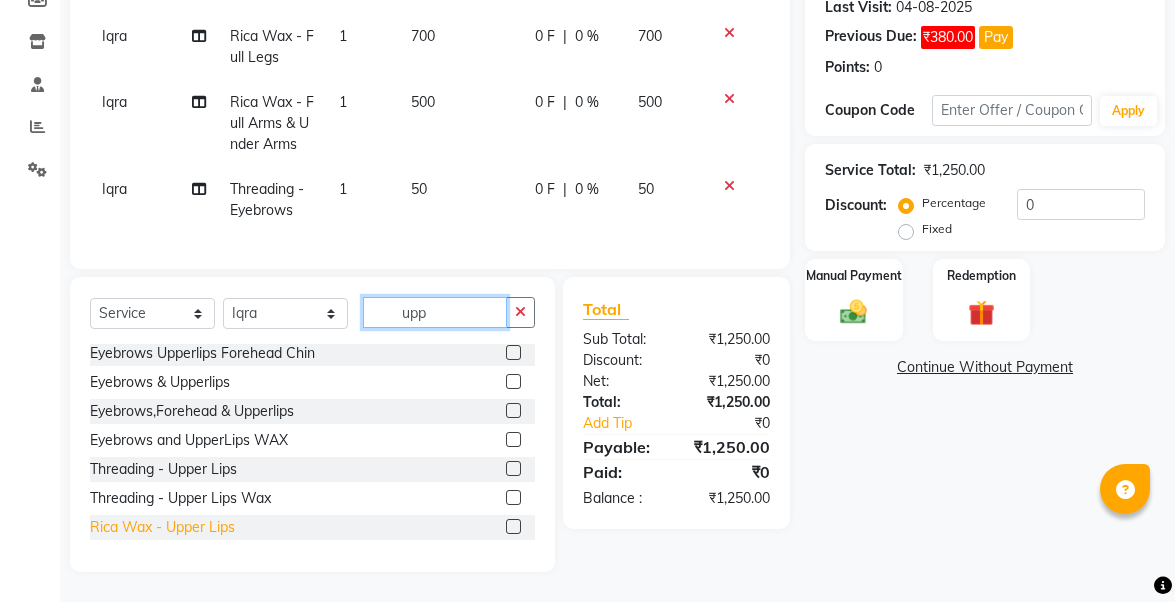 type on "upp" 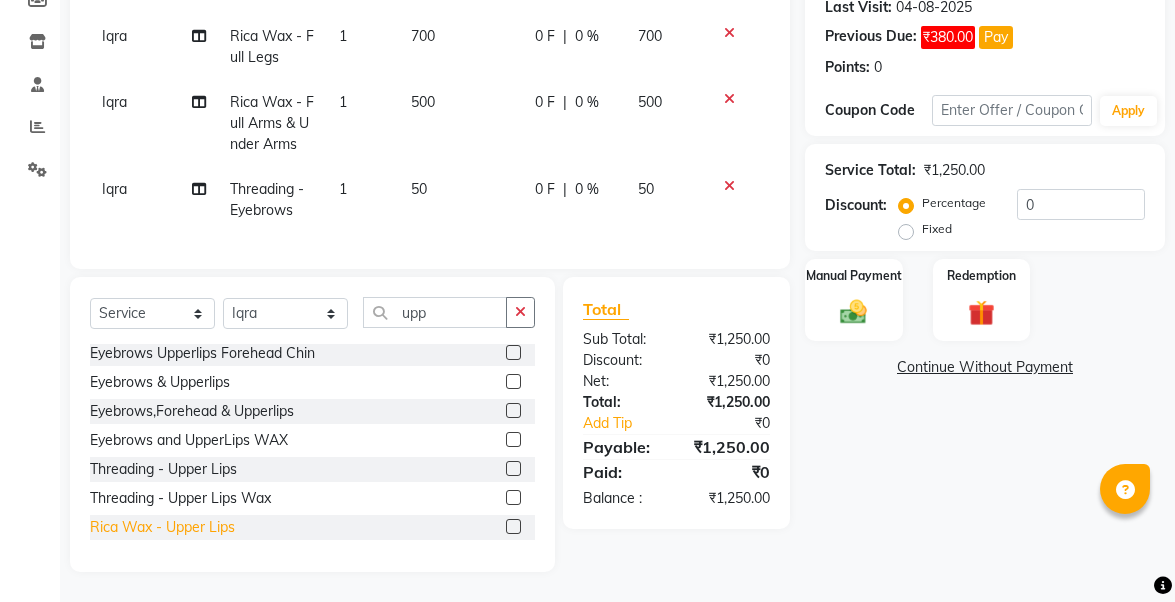 click on "Rica Wax - Upper Lips" 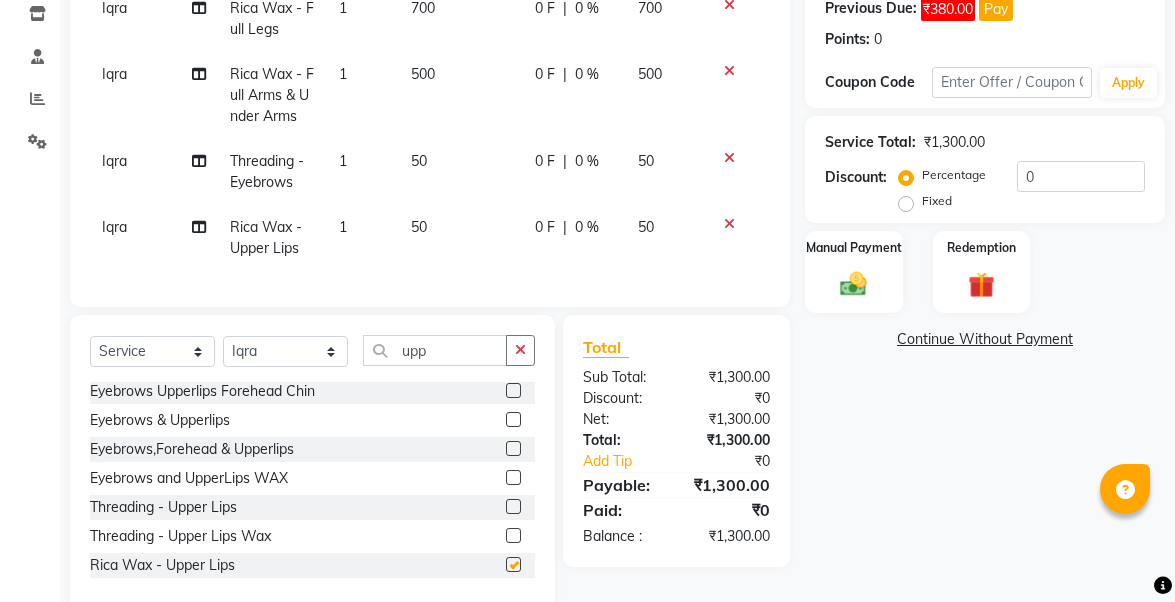 checkbox on "false" 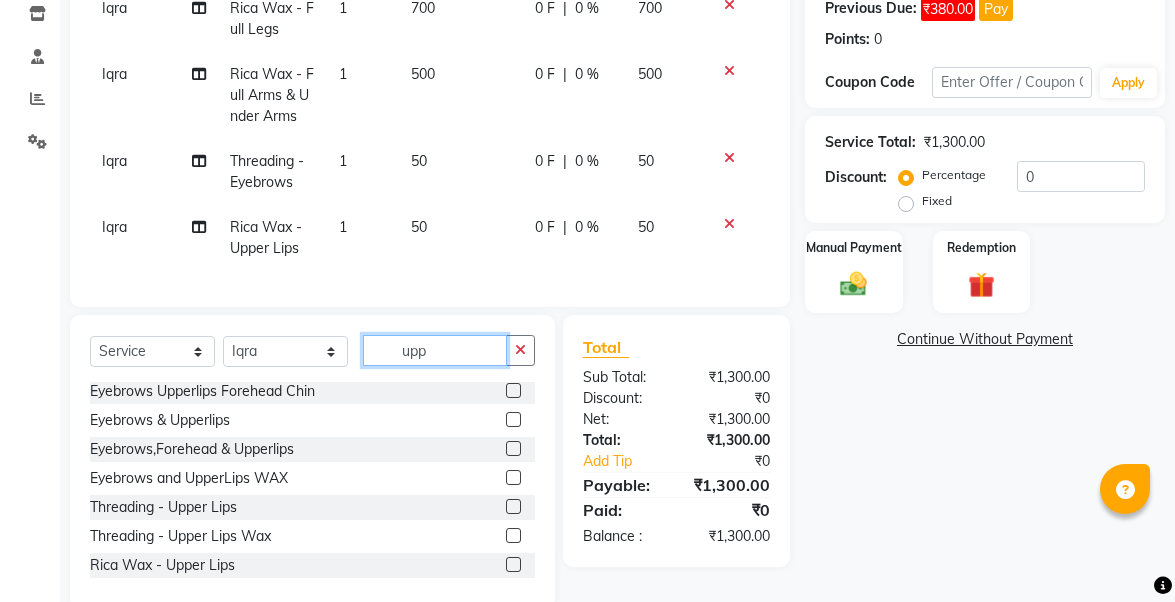 click on "upp" 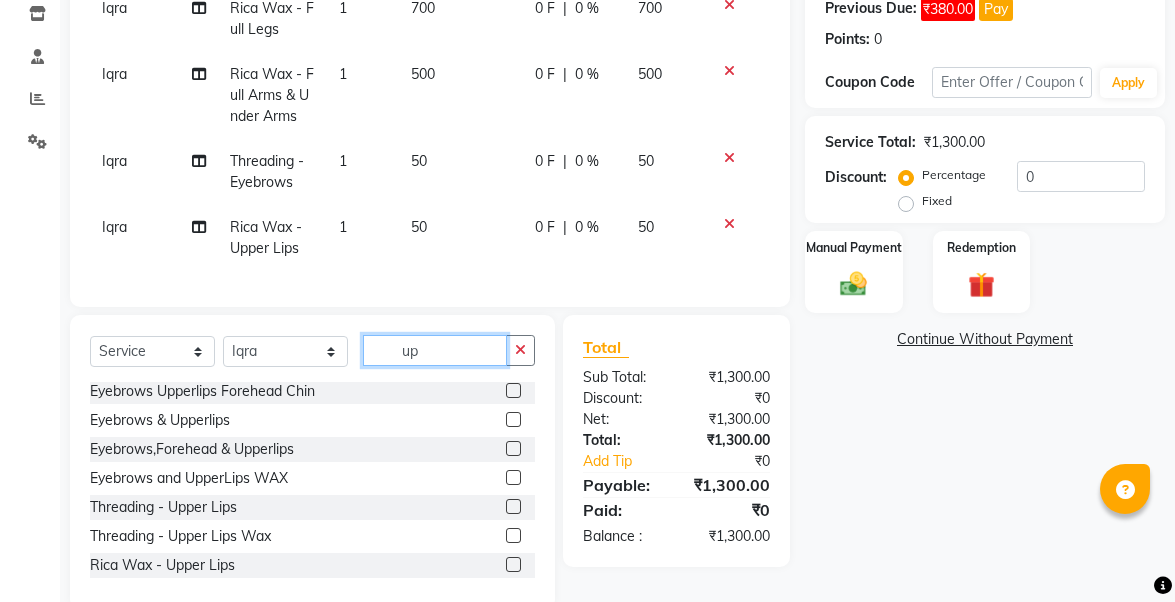 type on "u" 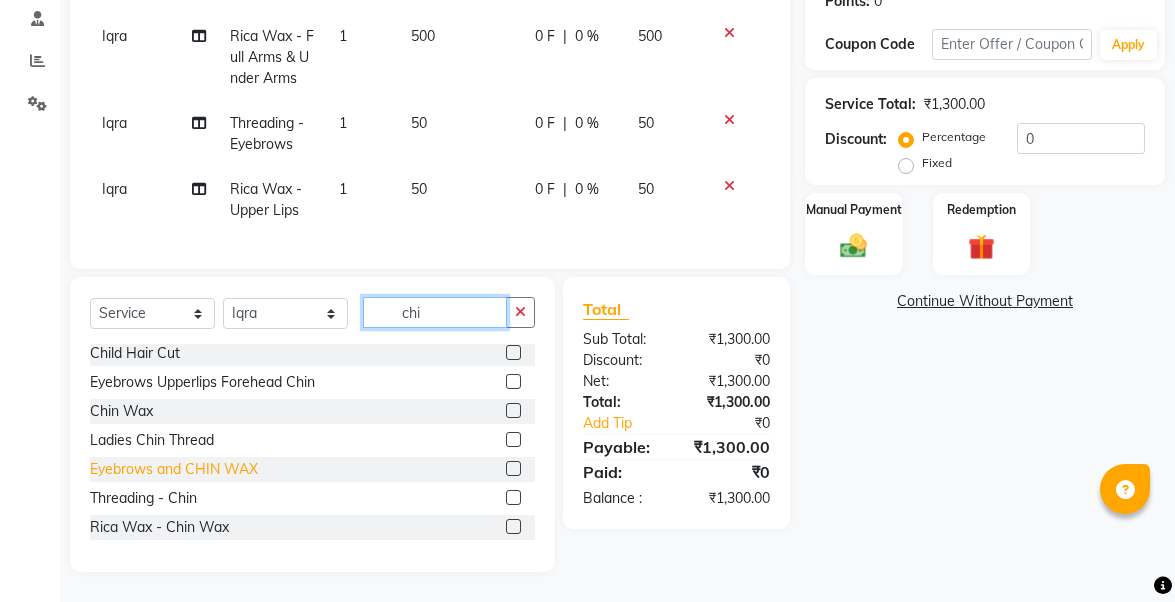 scroll, scrollTop: 410, scrollLeft: 0, axis: vertical 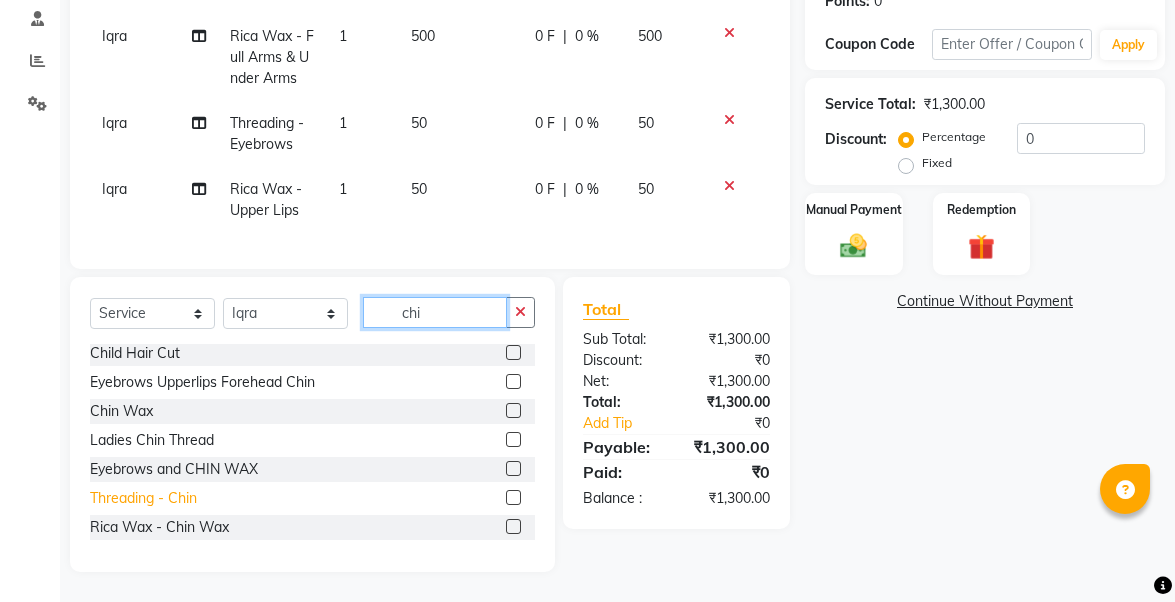 type on "chi" 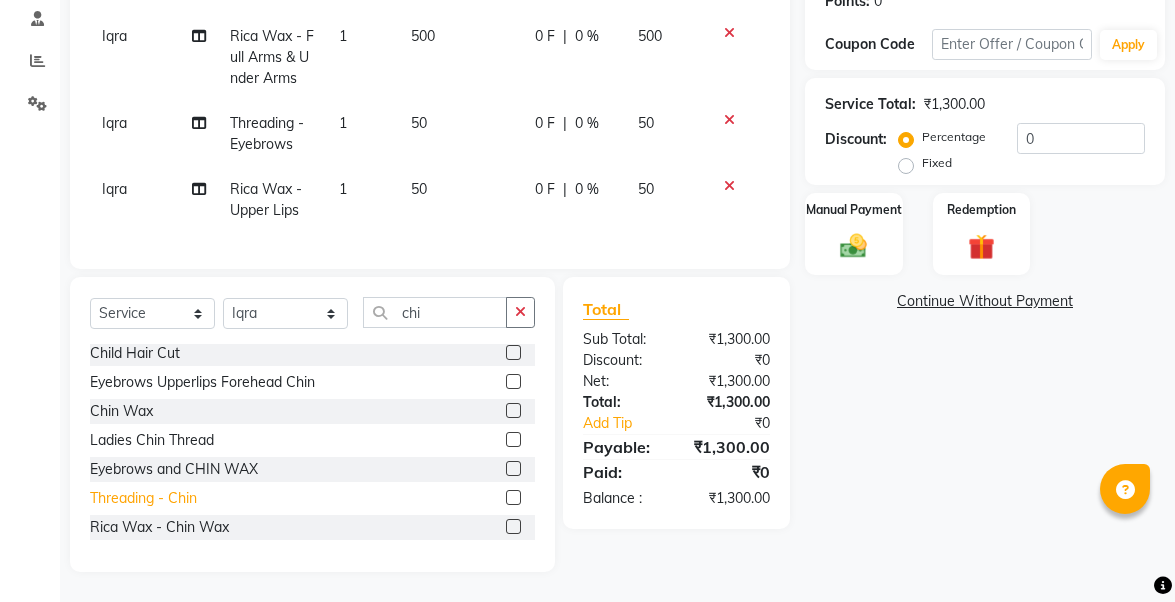 click on "Threading - Chin" 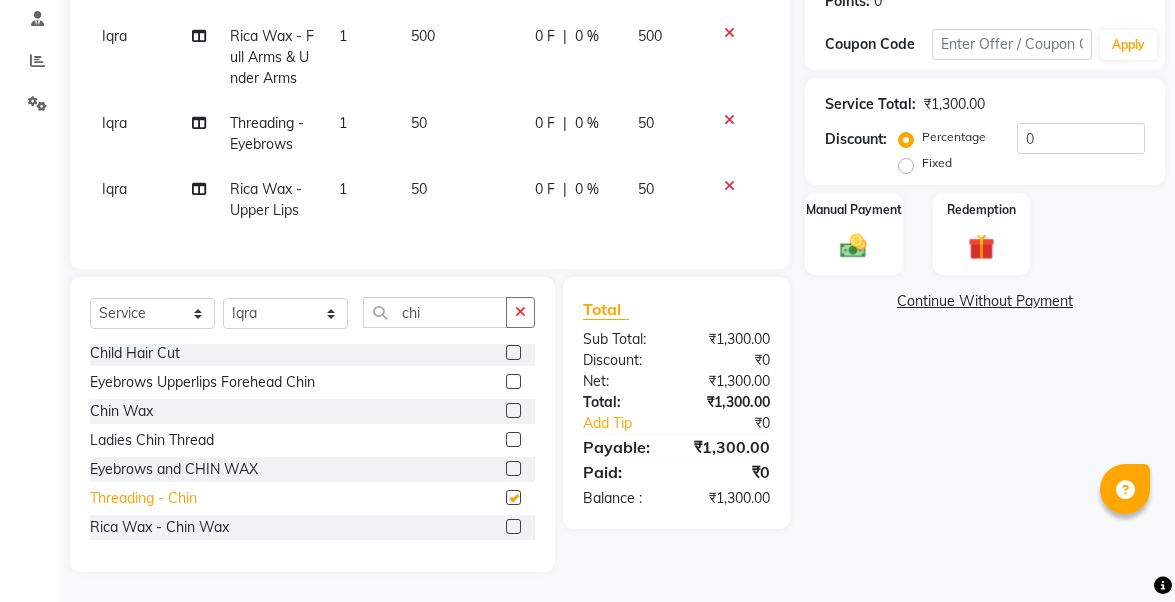 checkbox on "false" 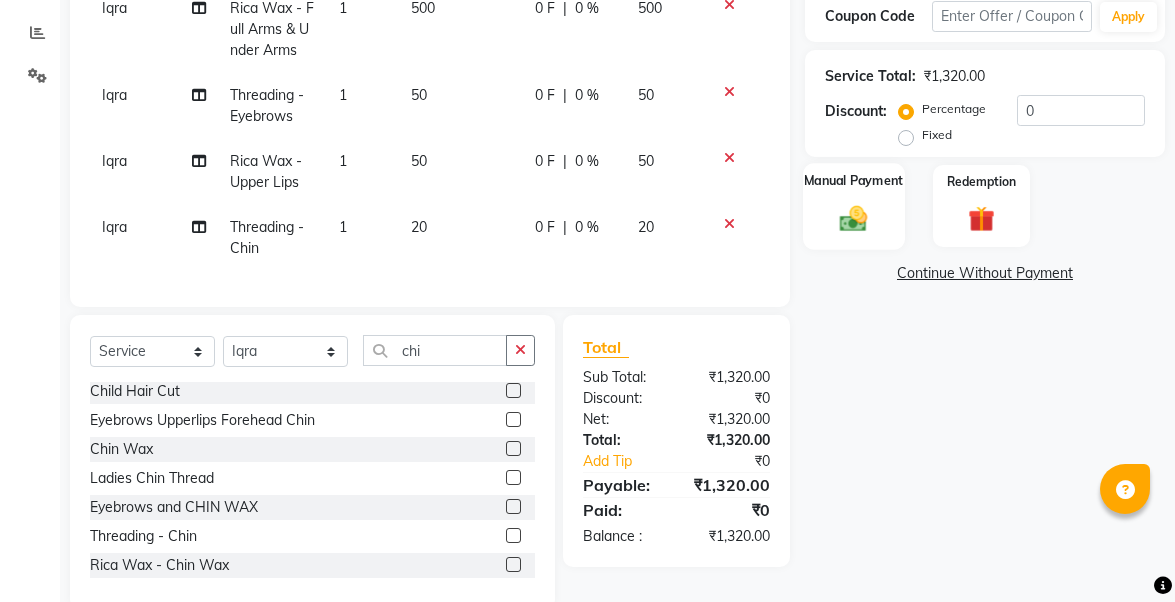 click 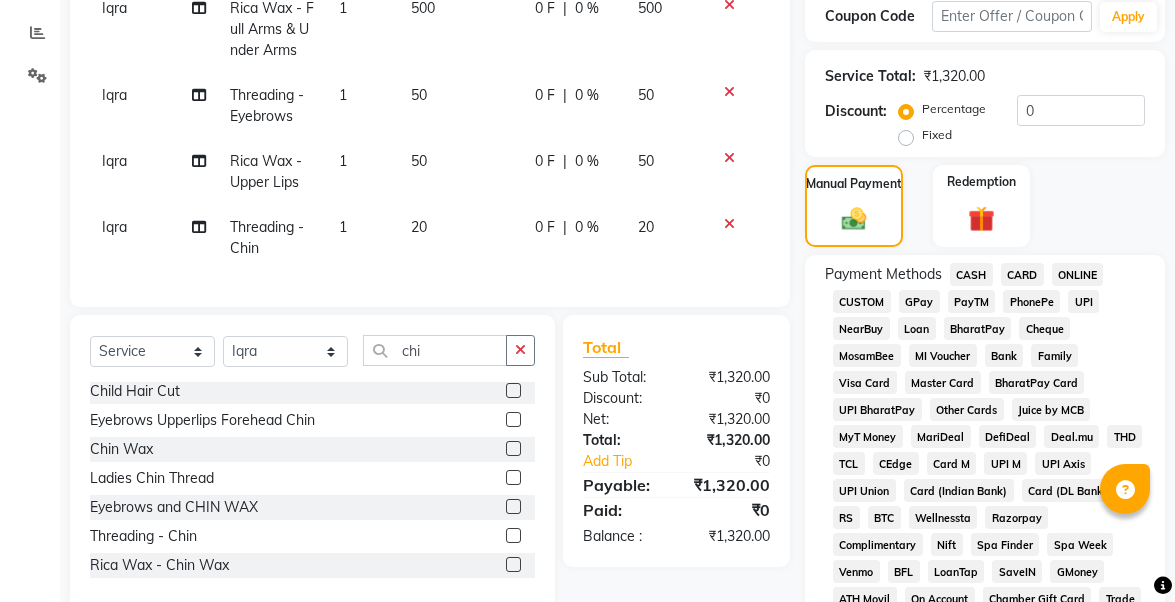 click on "UPI" 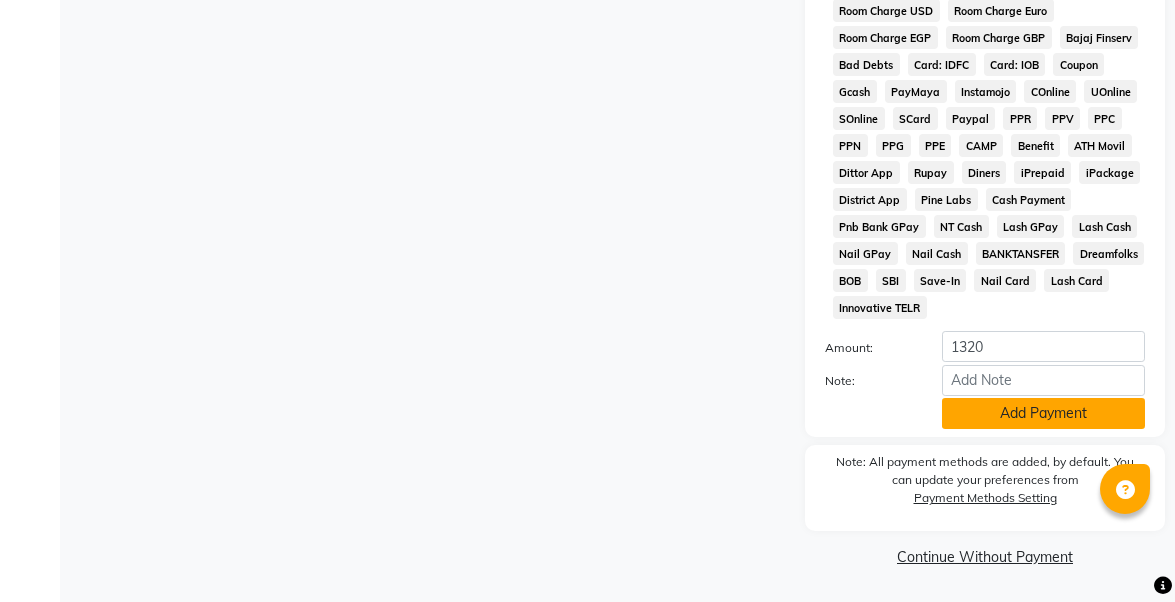 click on "Add Payment" 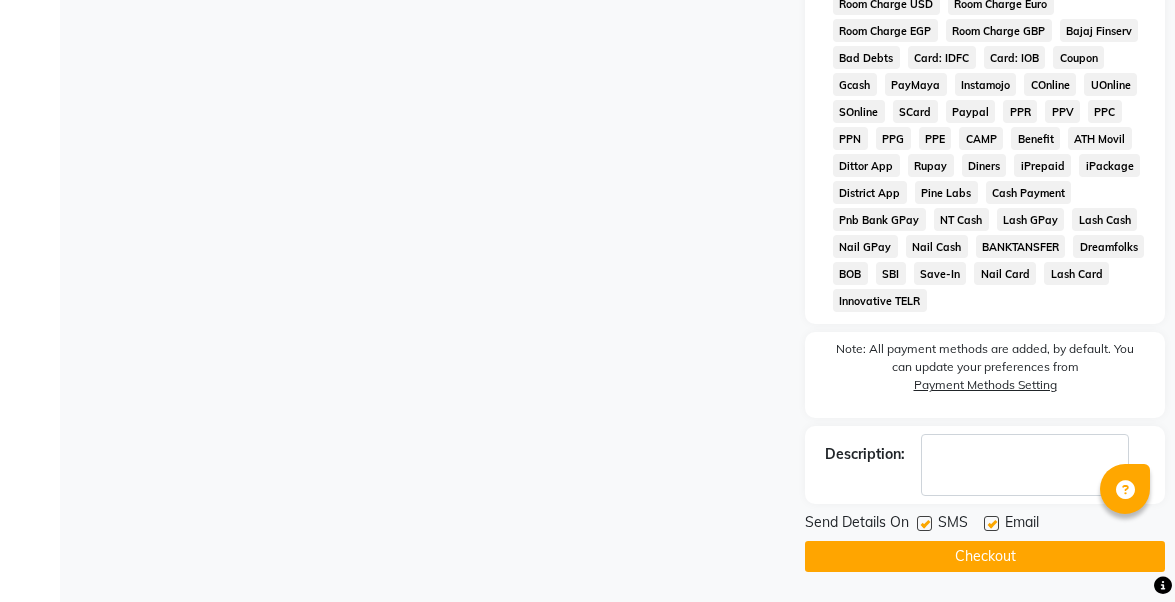 scroll, scrollTop: 1170, scrollLeft: 0, axis: vertical 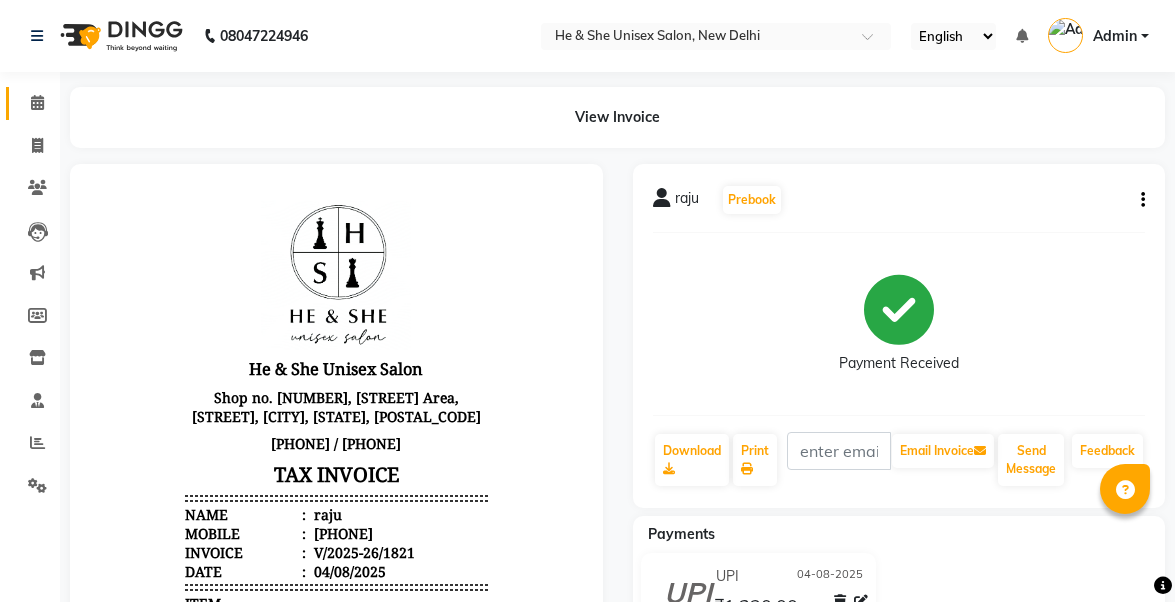 click on "Calendar" 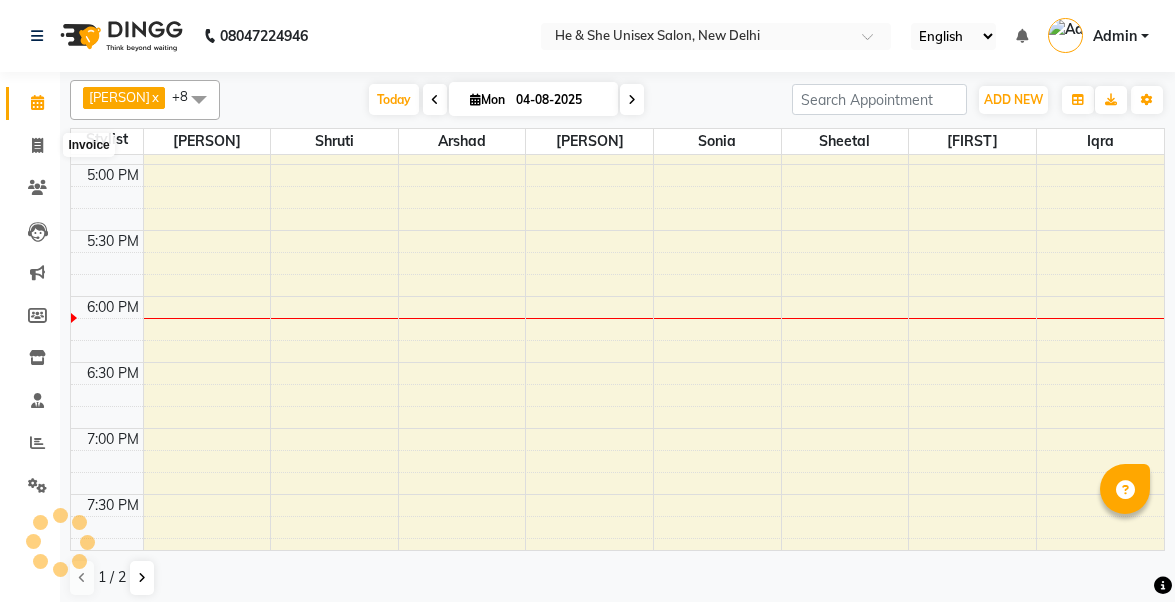 scroll, scrollTop: 0, scrollLeft: 0, axis: both 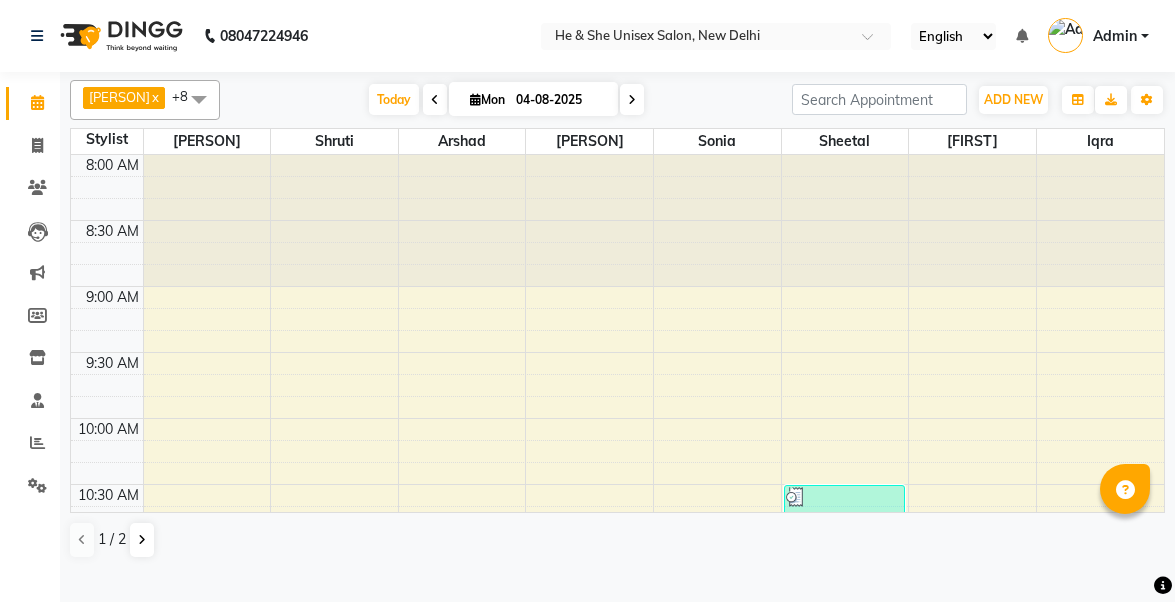 click at bounding box center (199, 99) 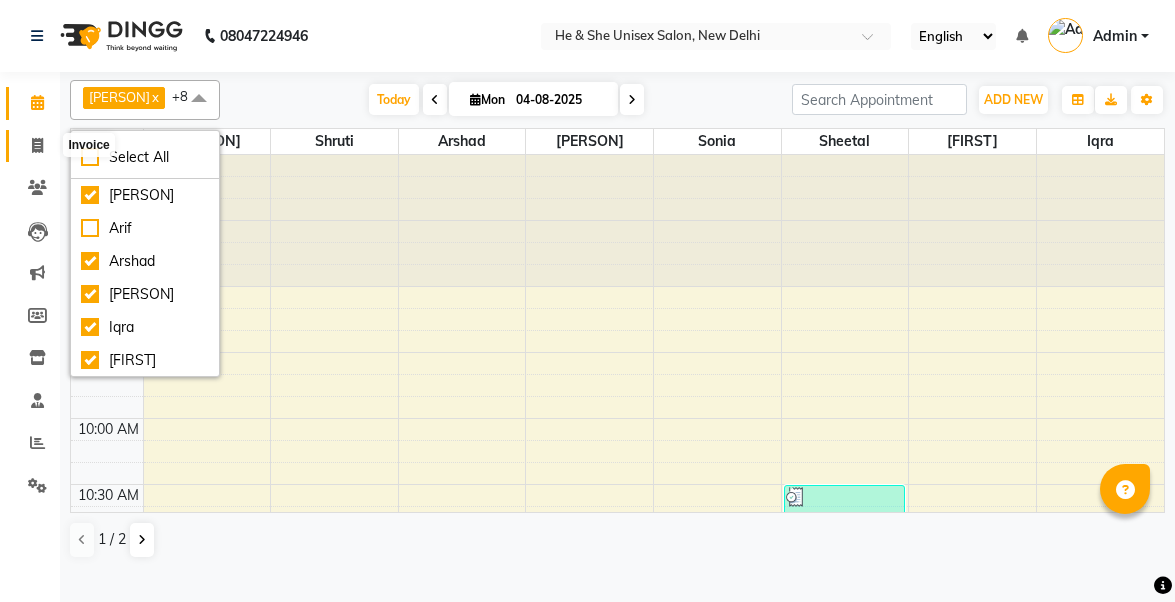 click 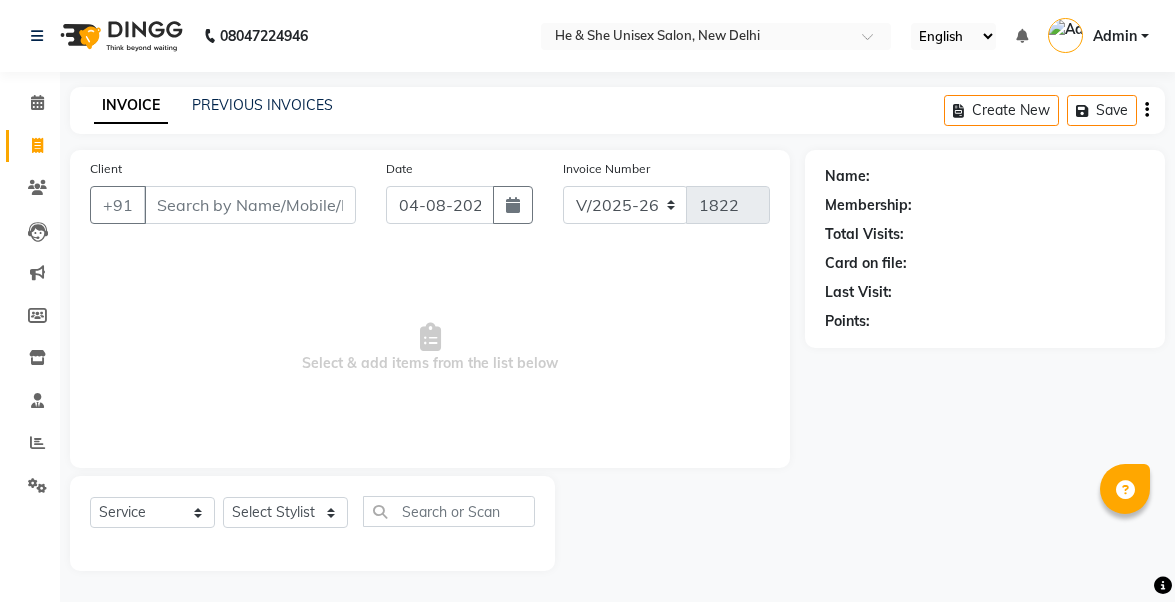click on "Client" at bounding box center (250, 205) 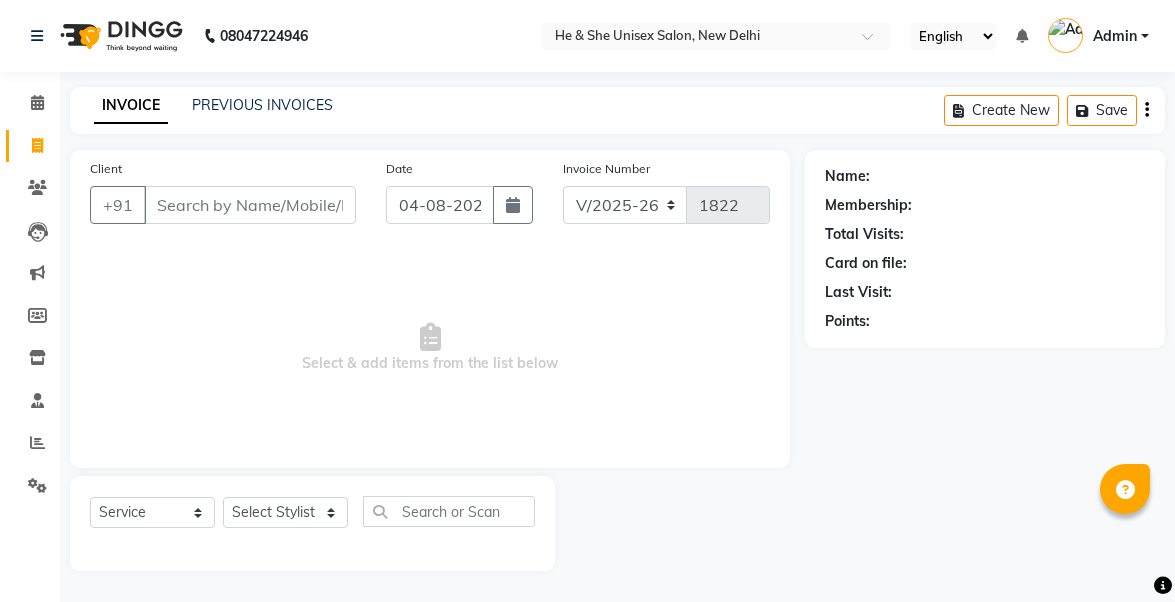 click on "Client" at bounding box center (250, 205) 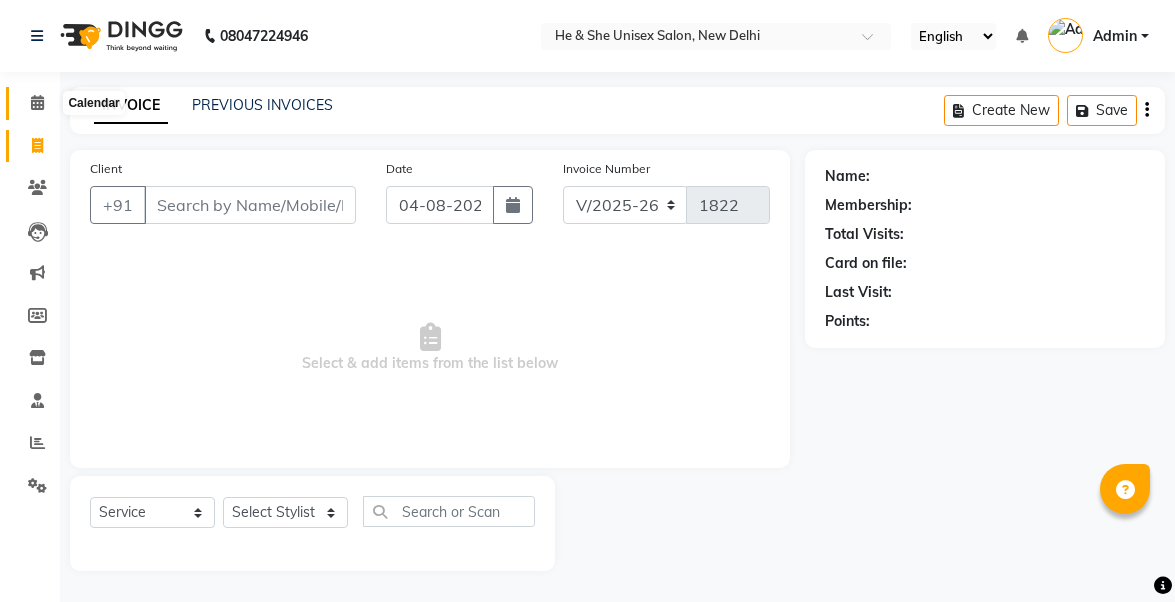 click 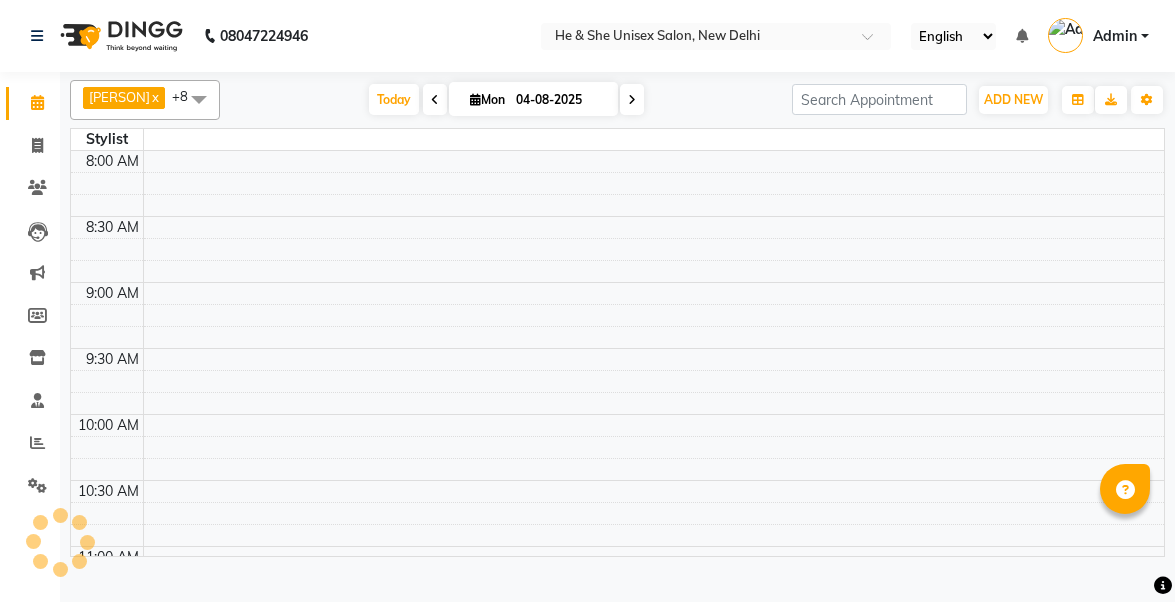 scroll, scrollTop: 0, scrollLeft: 0, axis: both 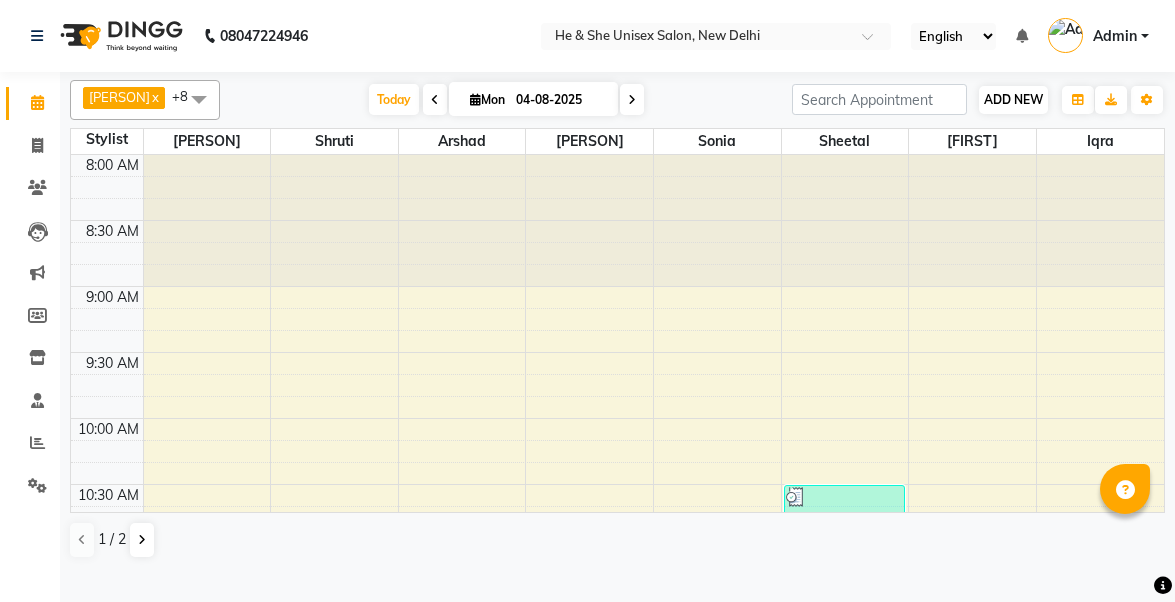 click on "ADD NEW Toggle Dropdown" at bounding box center [1013, 100] 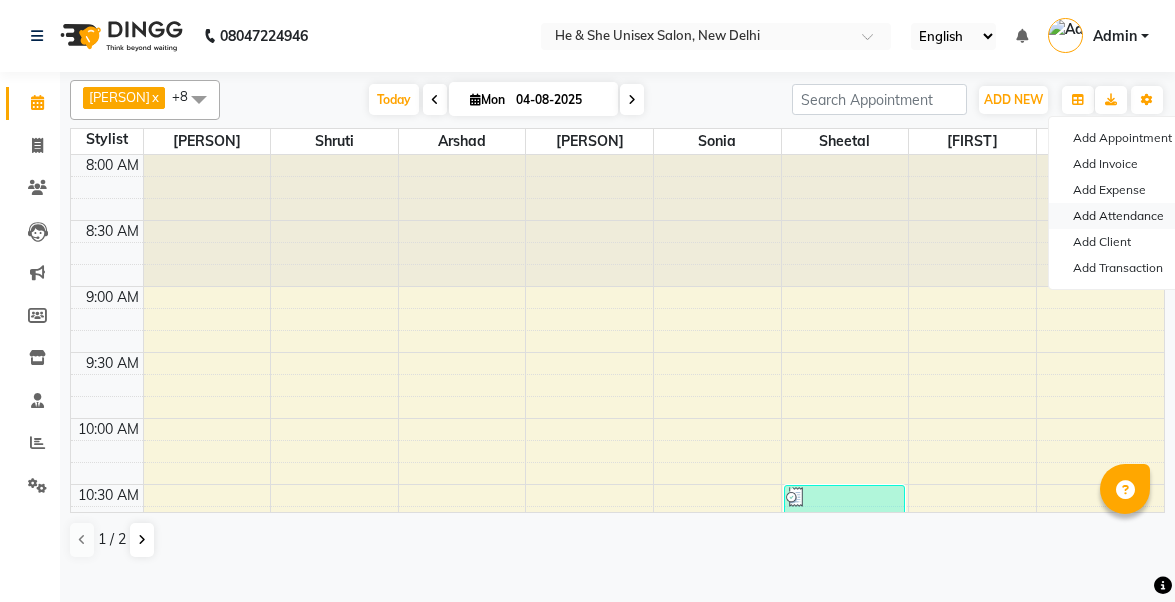 click on "Add Attendance" at bounding box center (1128, 216) 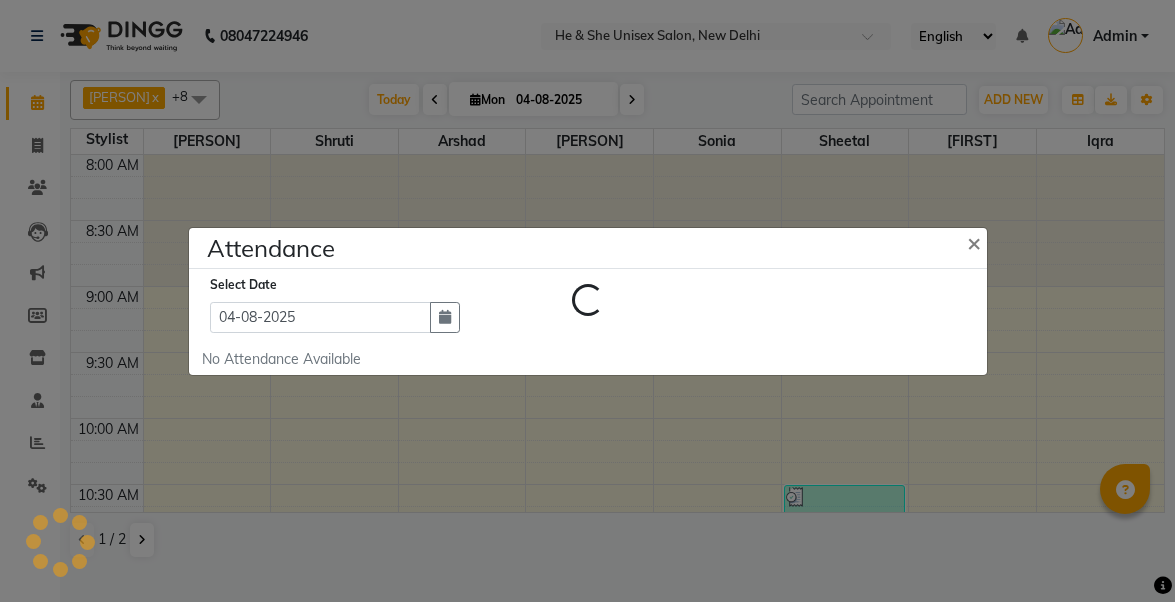 select on "A" 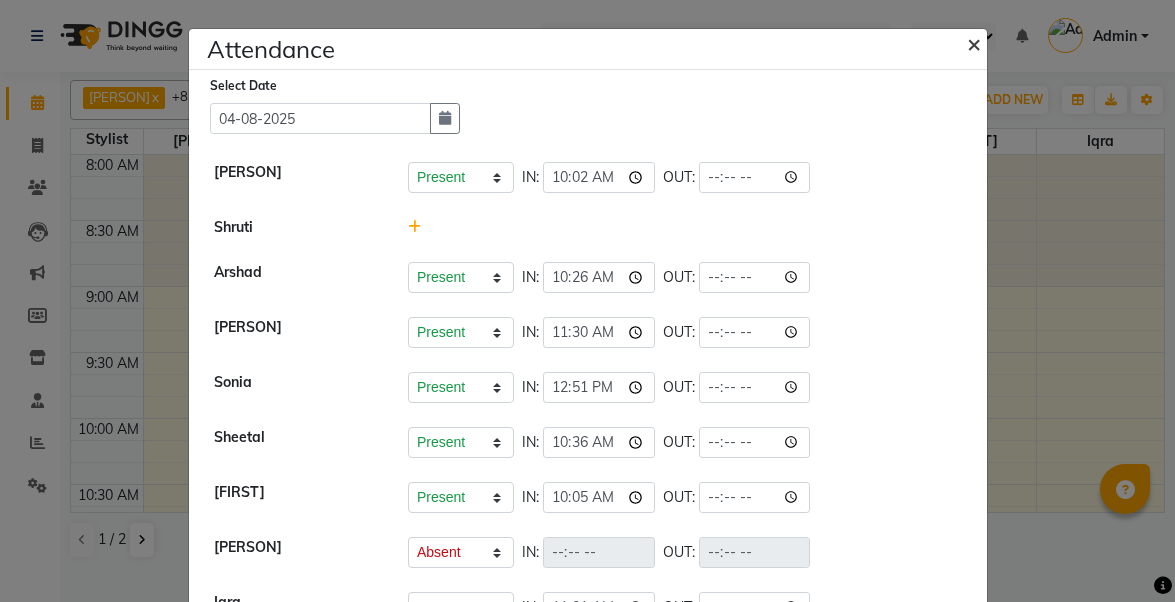 click on "×" 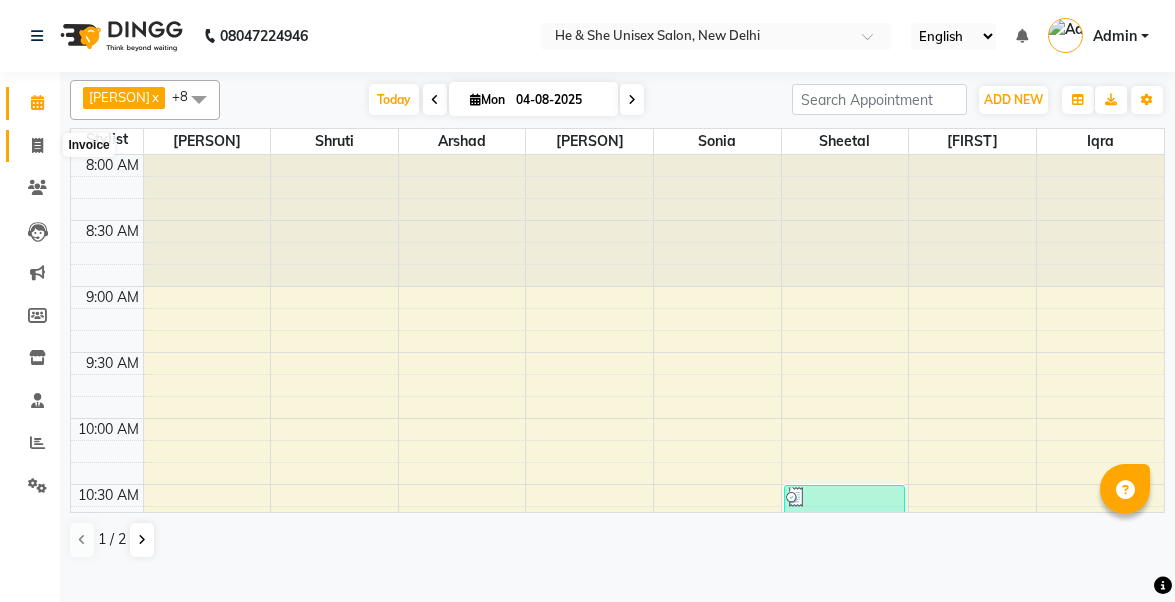 click 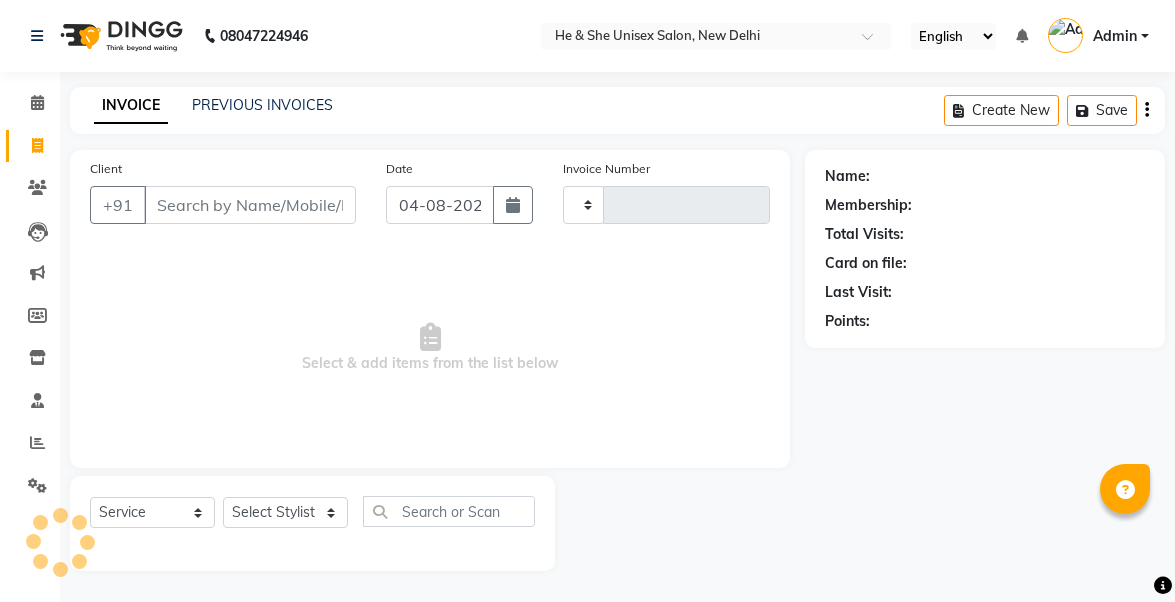 type on "1822" 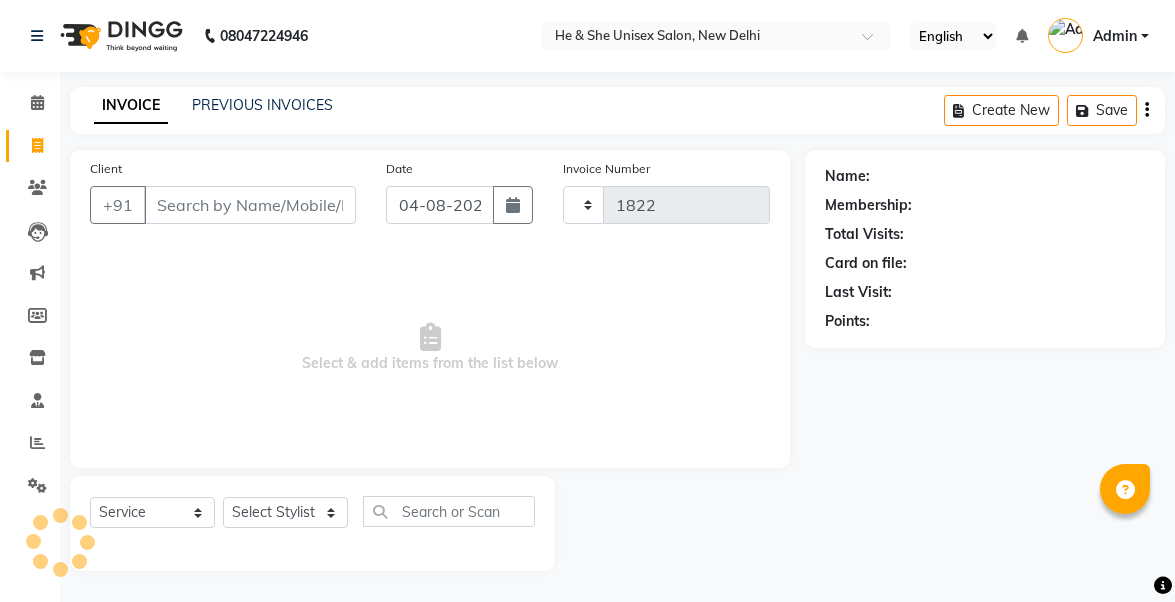 select on "4745" 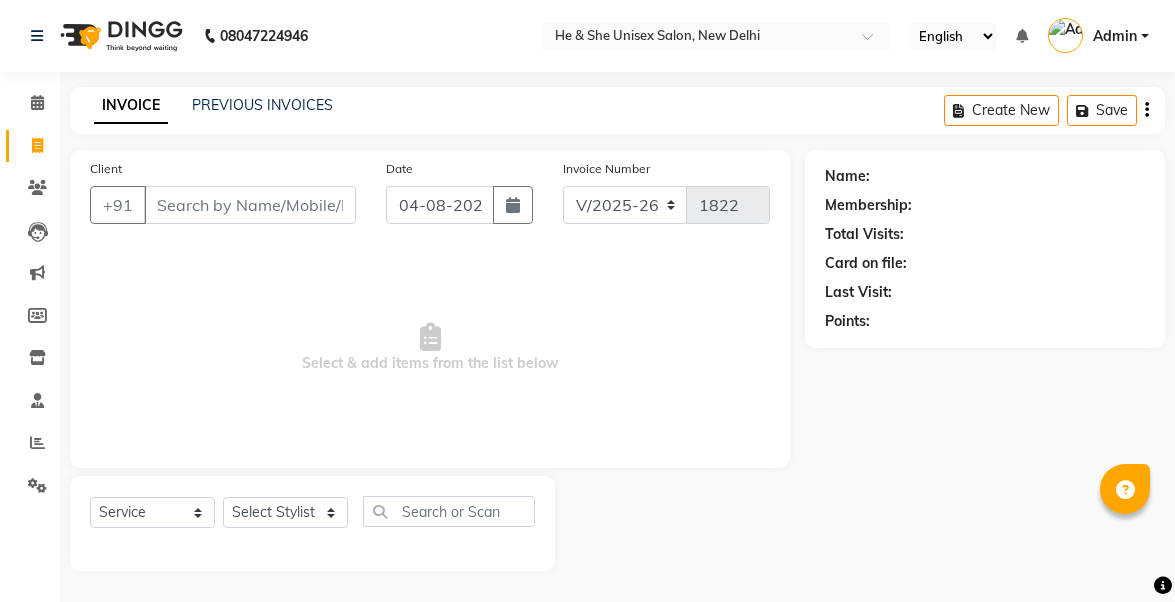 click on "Client" at bounding box center [250, 205] 